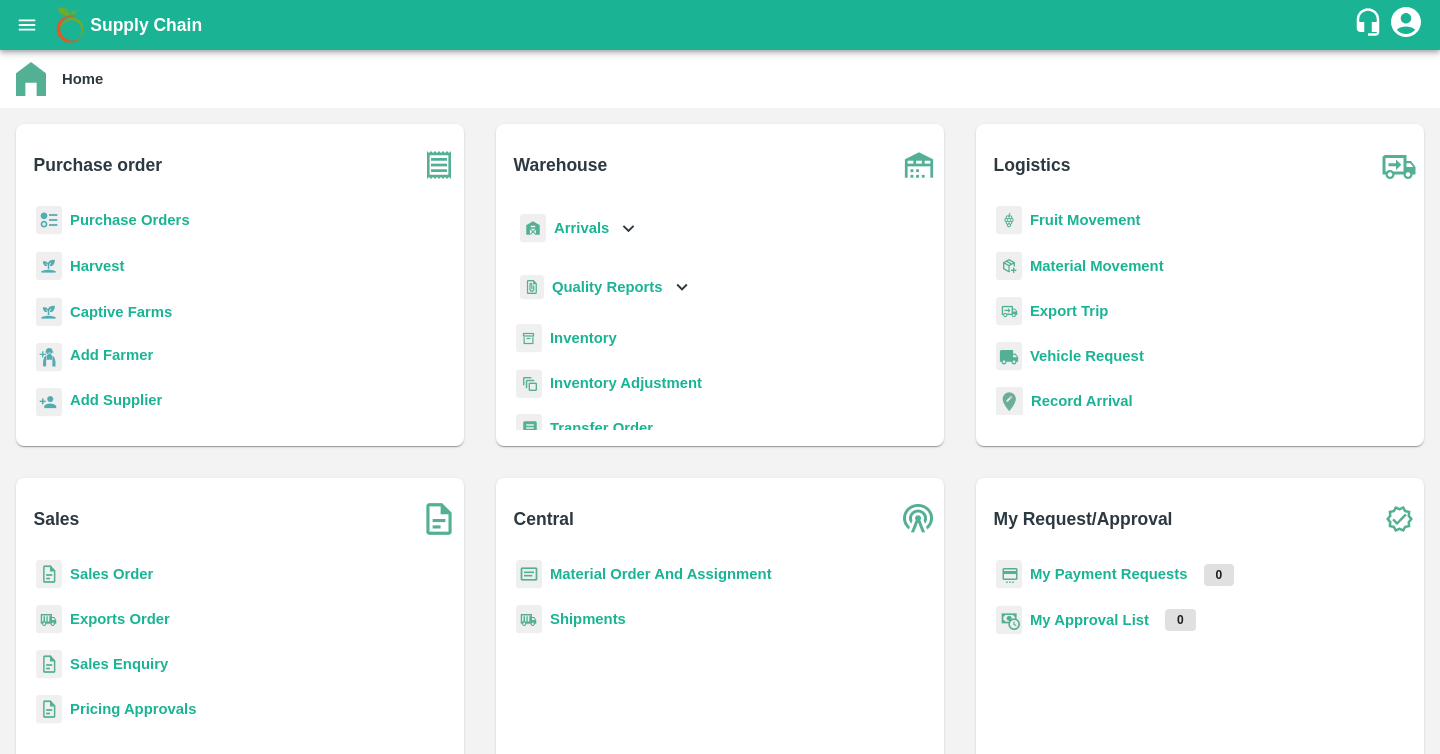 scroll, scrollTop: 0, scrollLeft: 0, axis: both 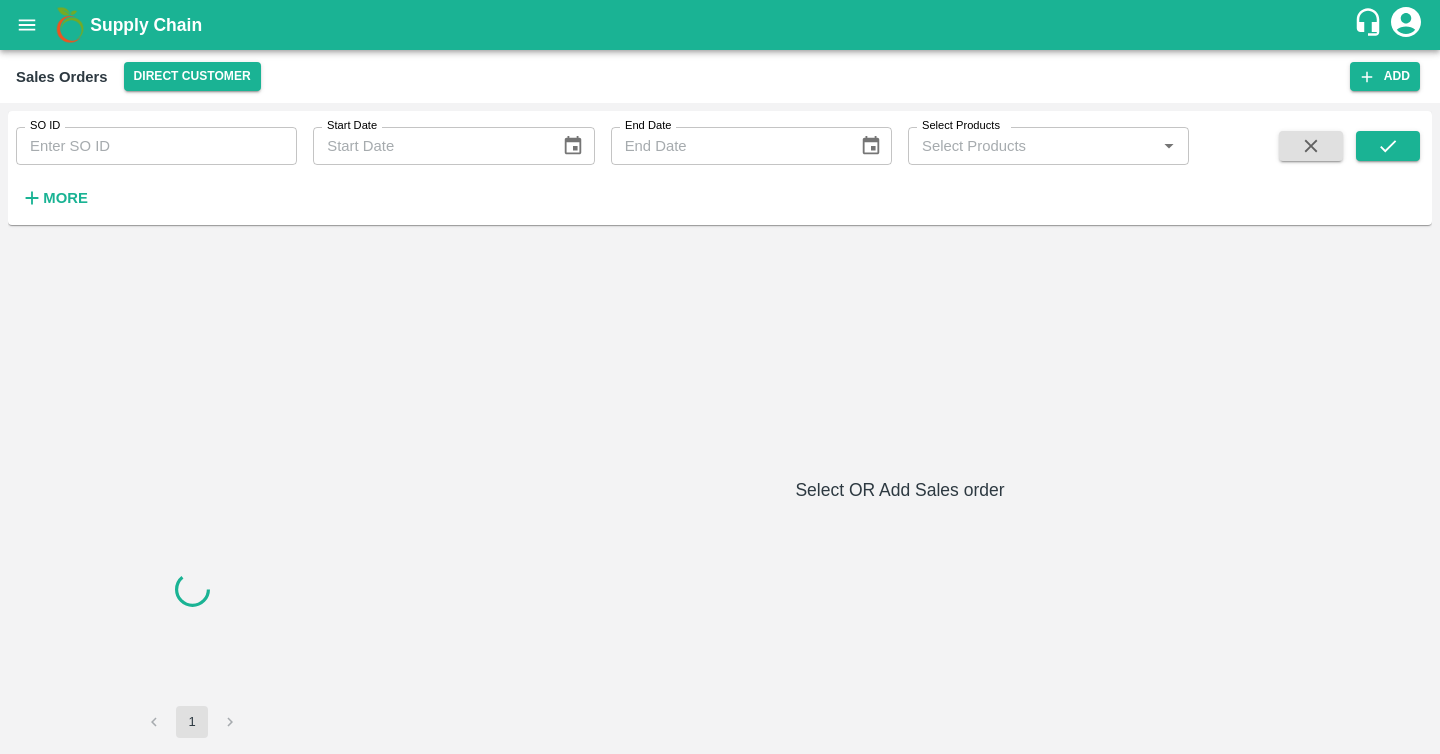 click on "Sales Orders Direct Customer Add" at bounding box center (720, 76) 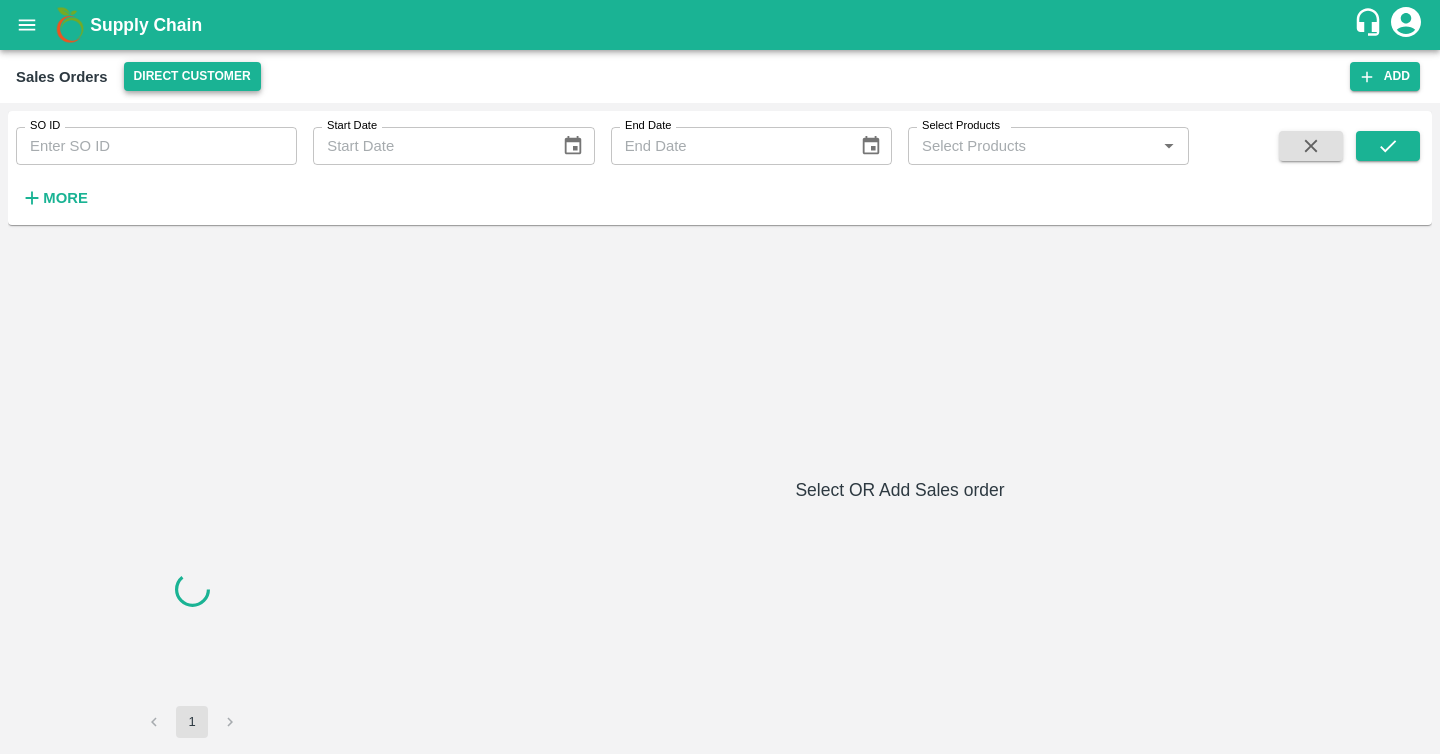 click on "Direct Customer" at bounding box center (192, 76) 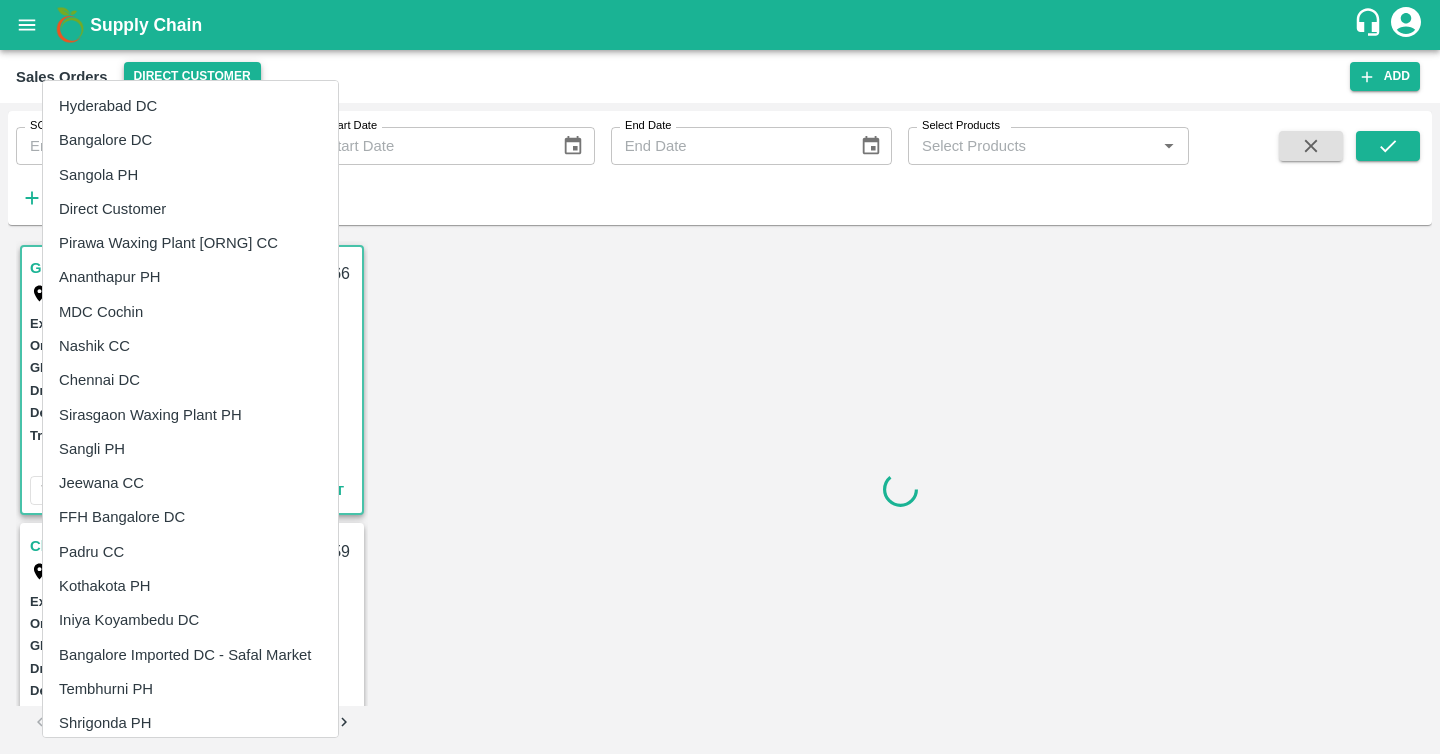 type 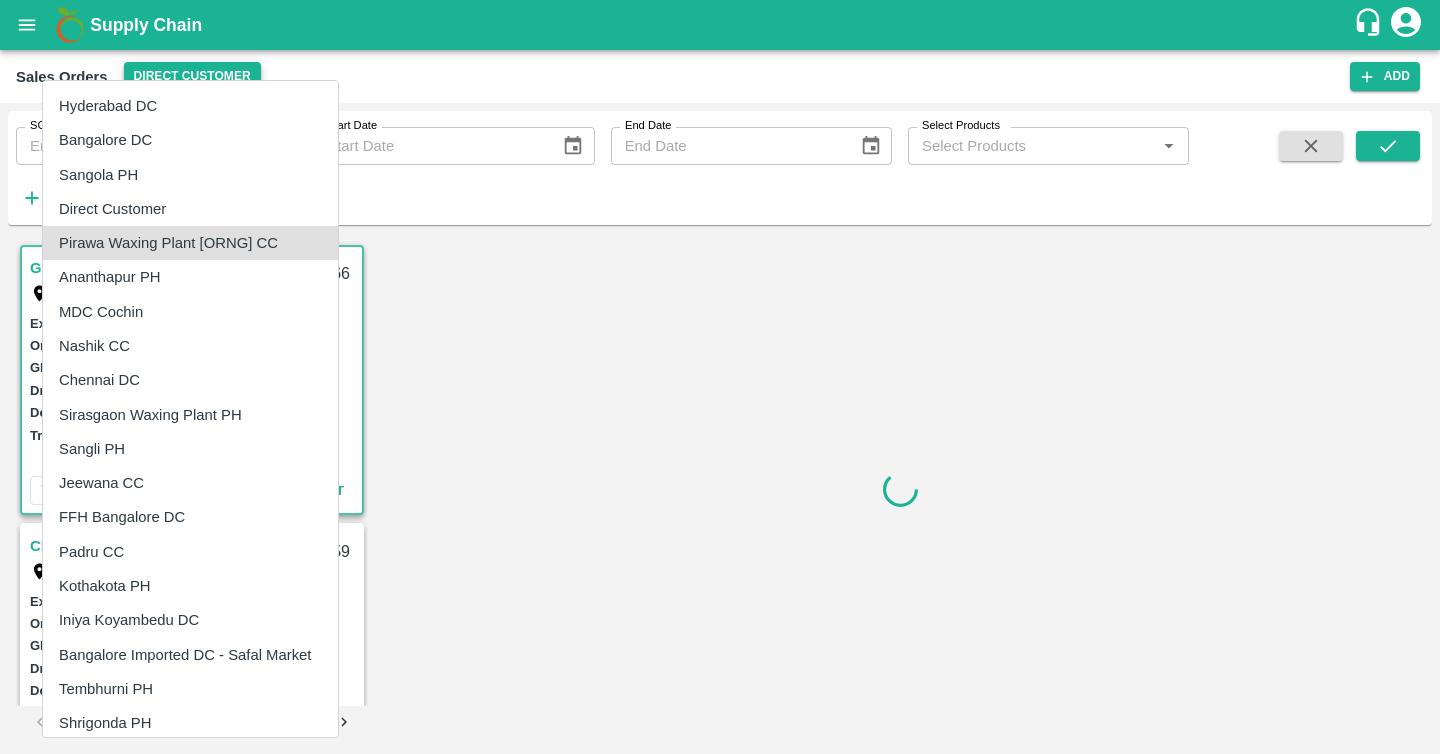 type 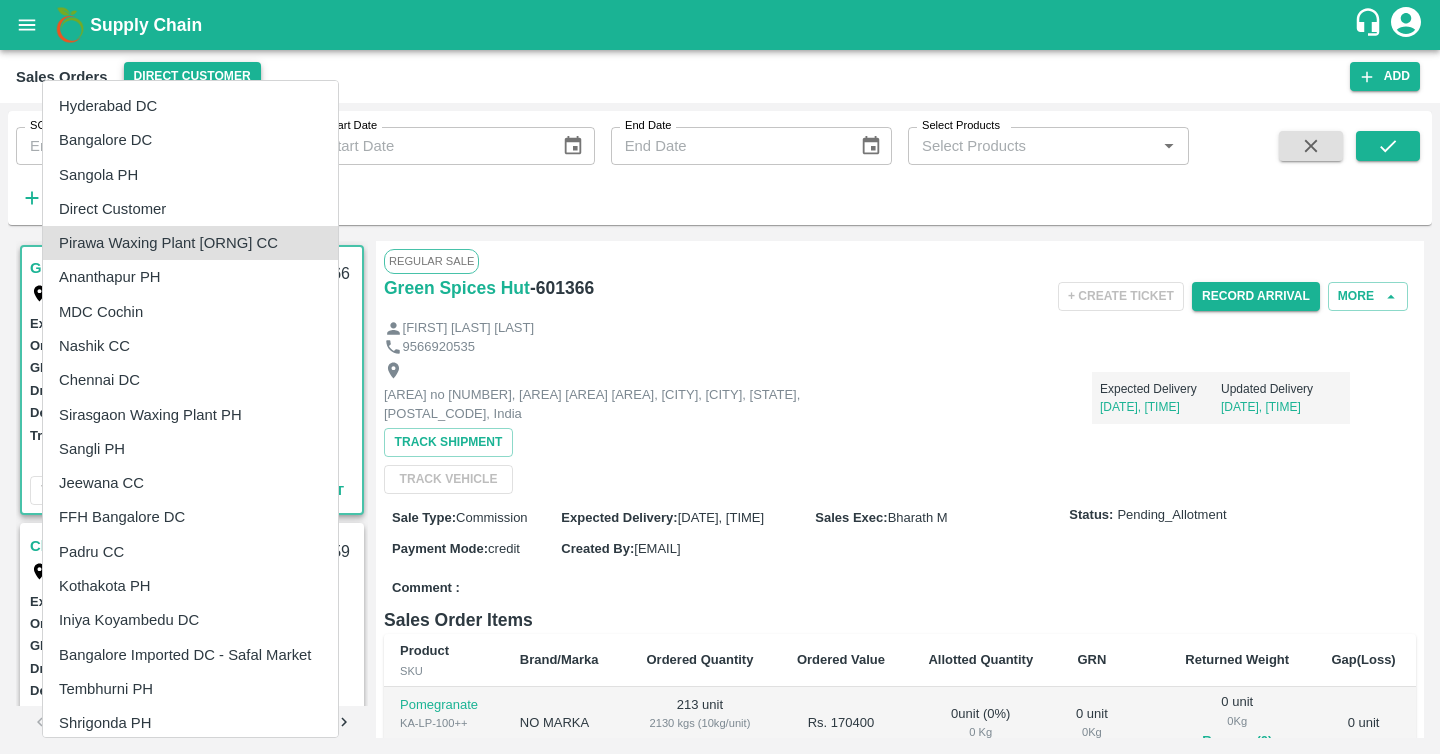 type 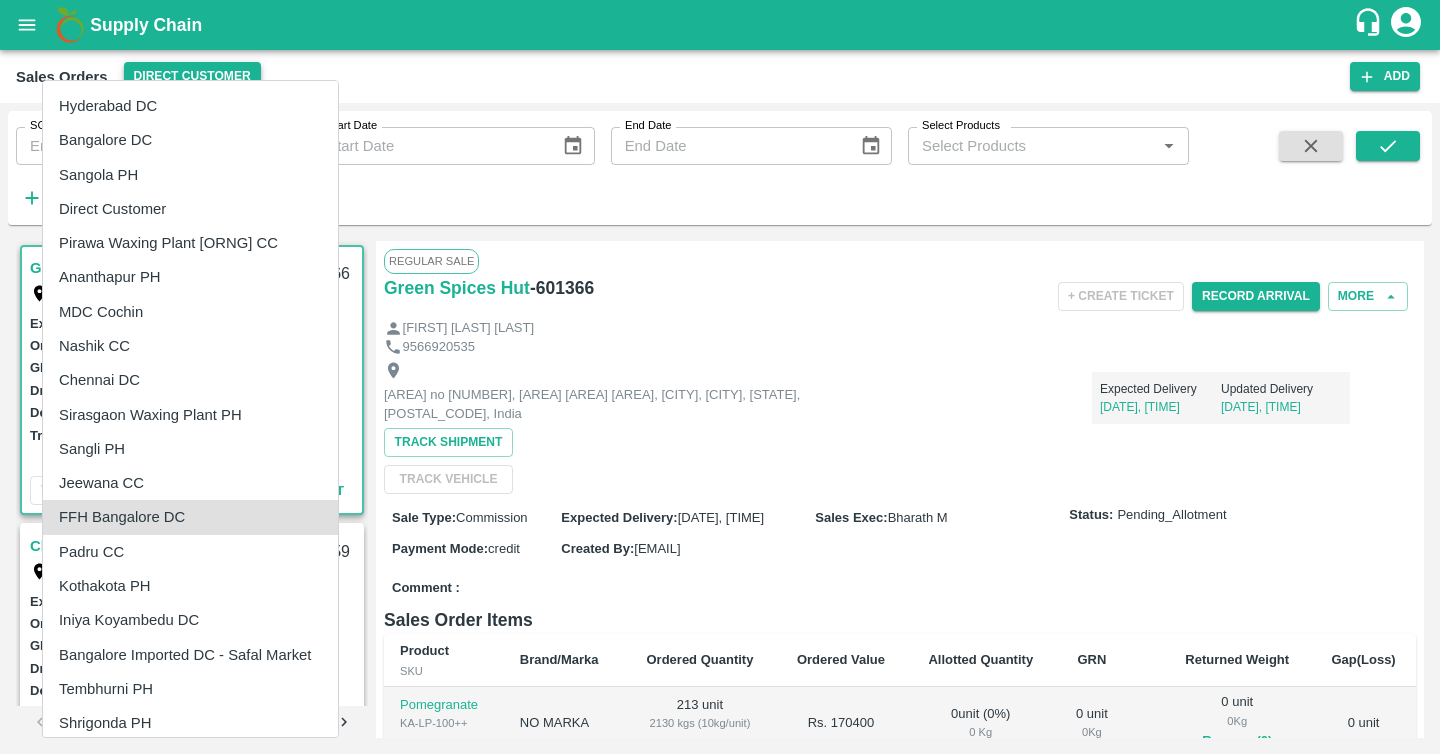 scroll, scrollTop: 1000, scrollLeft: 0, axis: vertical 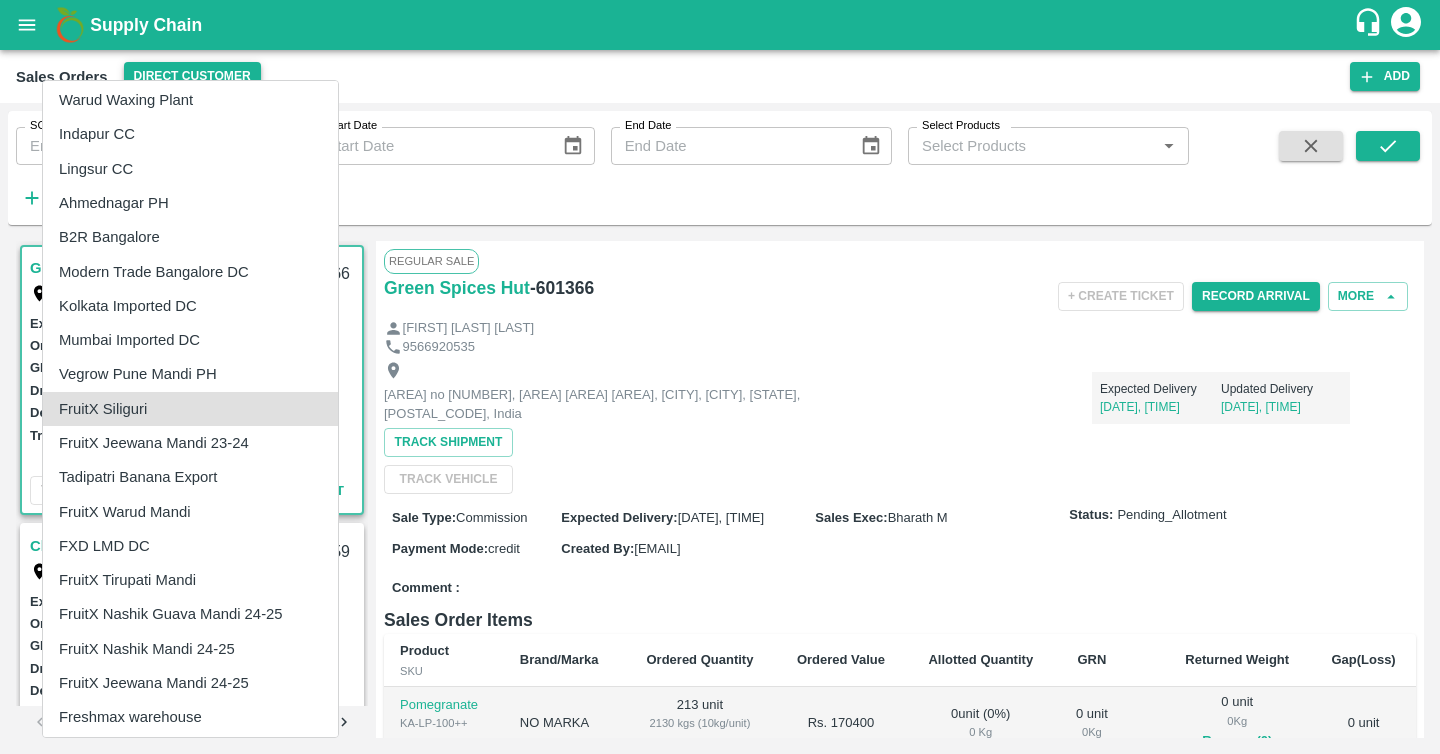 type 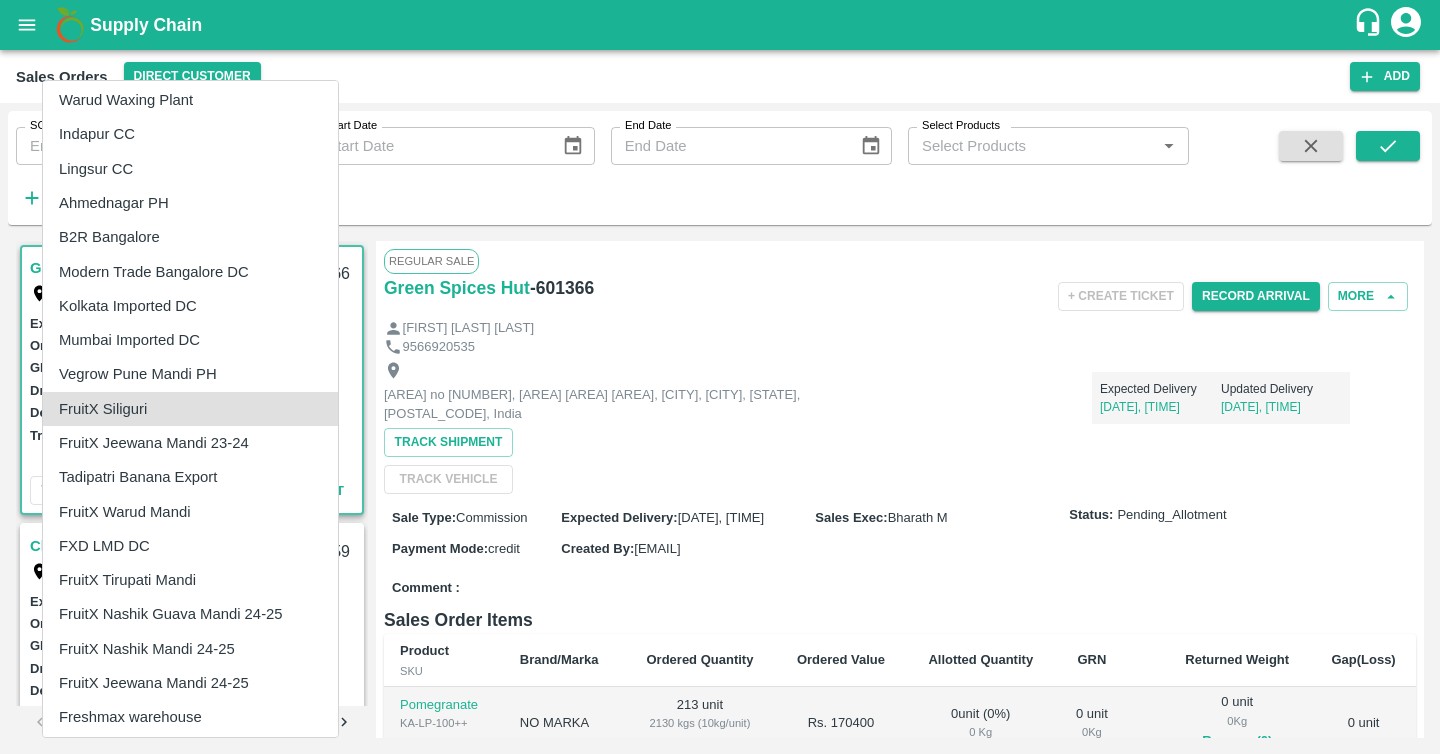 scroll, scrollTop: 1726, scrollLeft: 0, axis: vertical 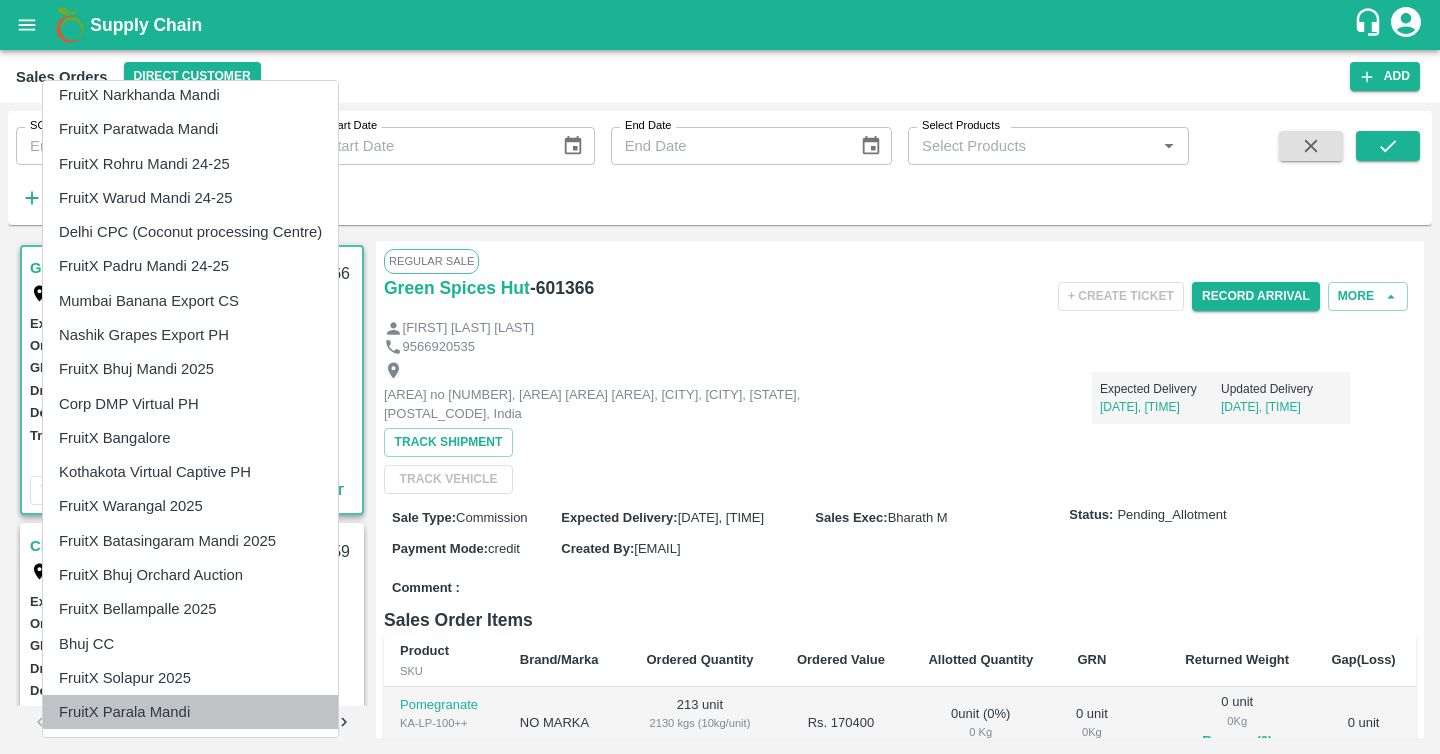 click on "FruitX Parala Mandi" at bounding box center (190, 712) 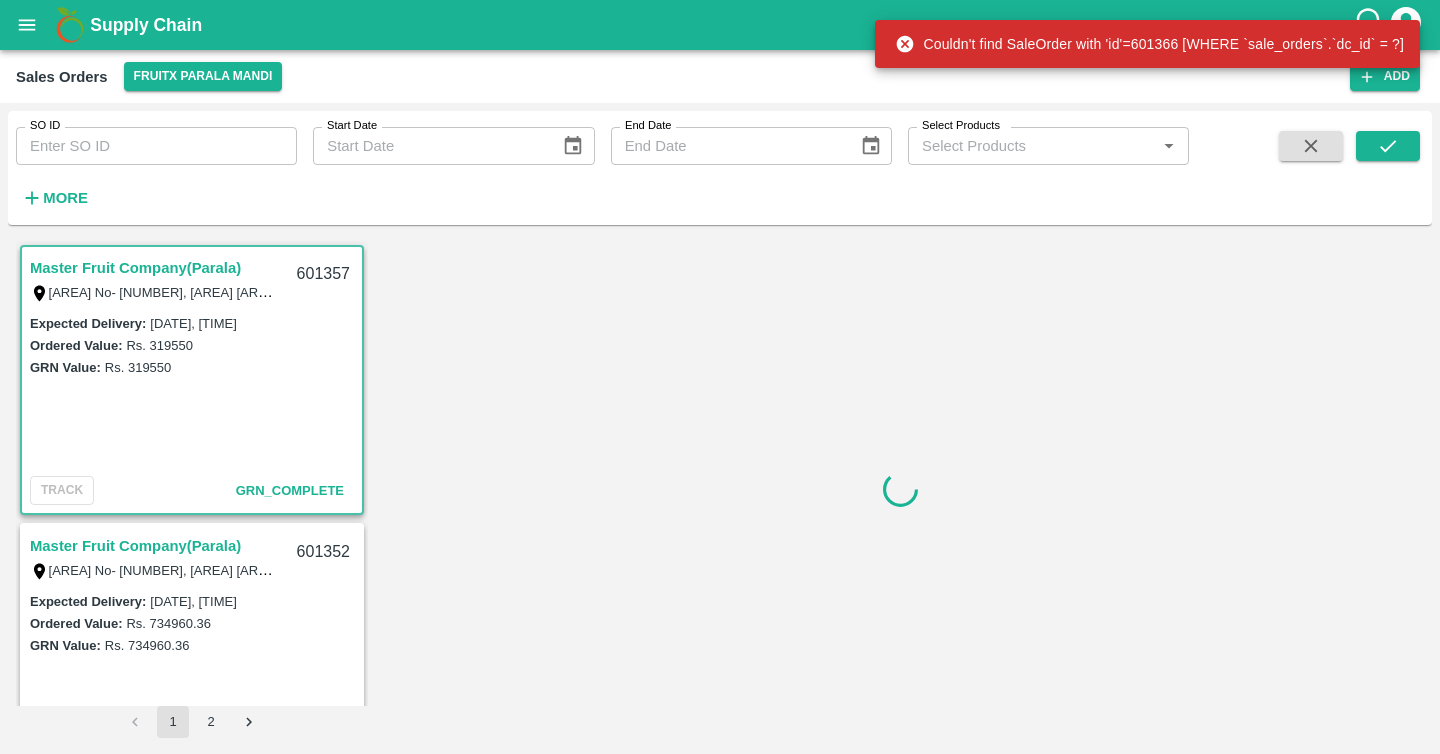 click on "Master Fruit Company(Parala)" at bounding box center (135, 268) 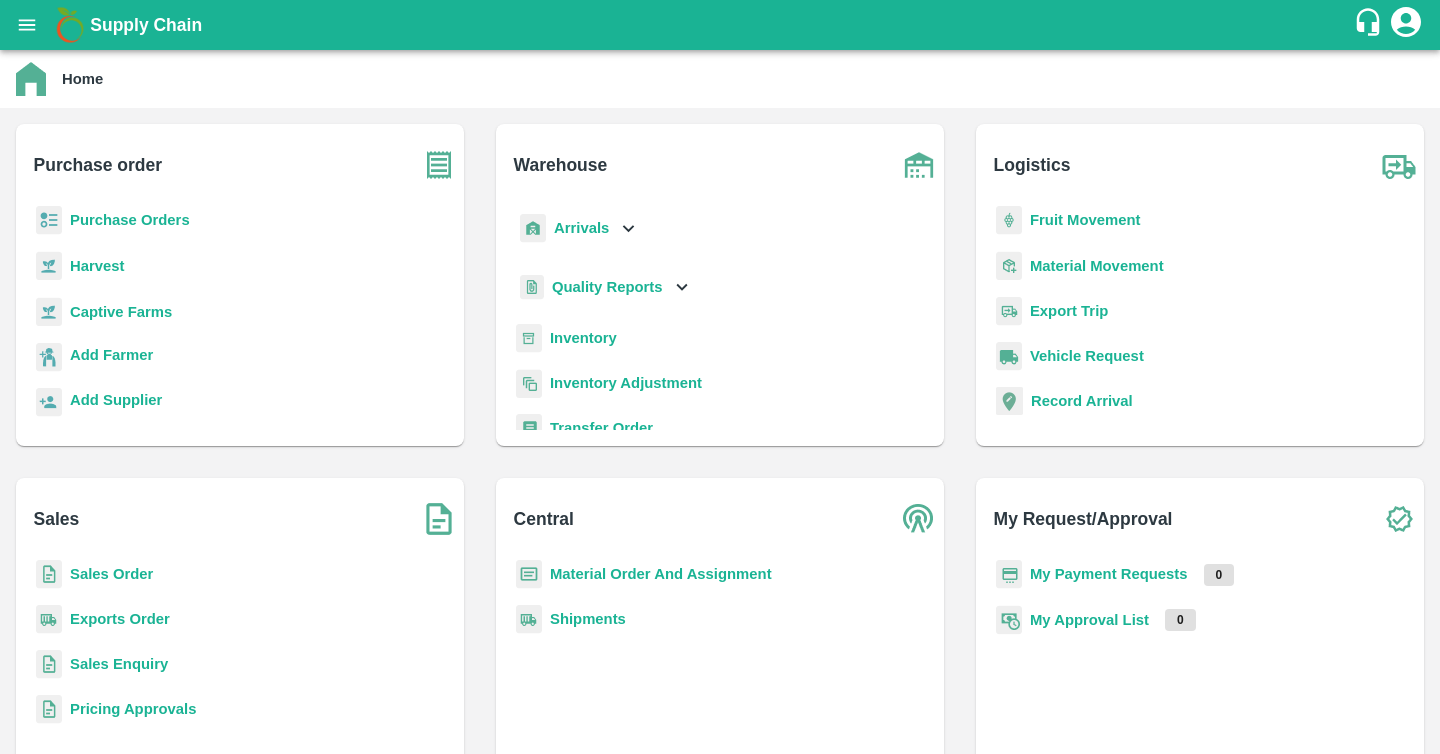 scroll, scrollTop: 0, scrollLeft: 0, axis: both 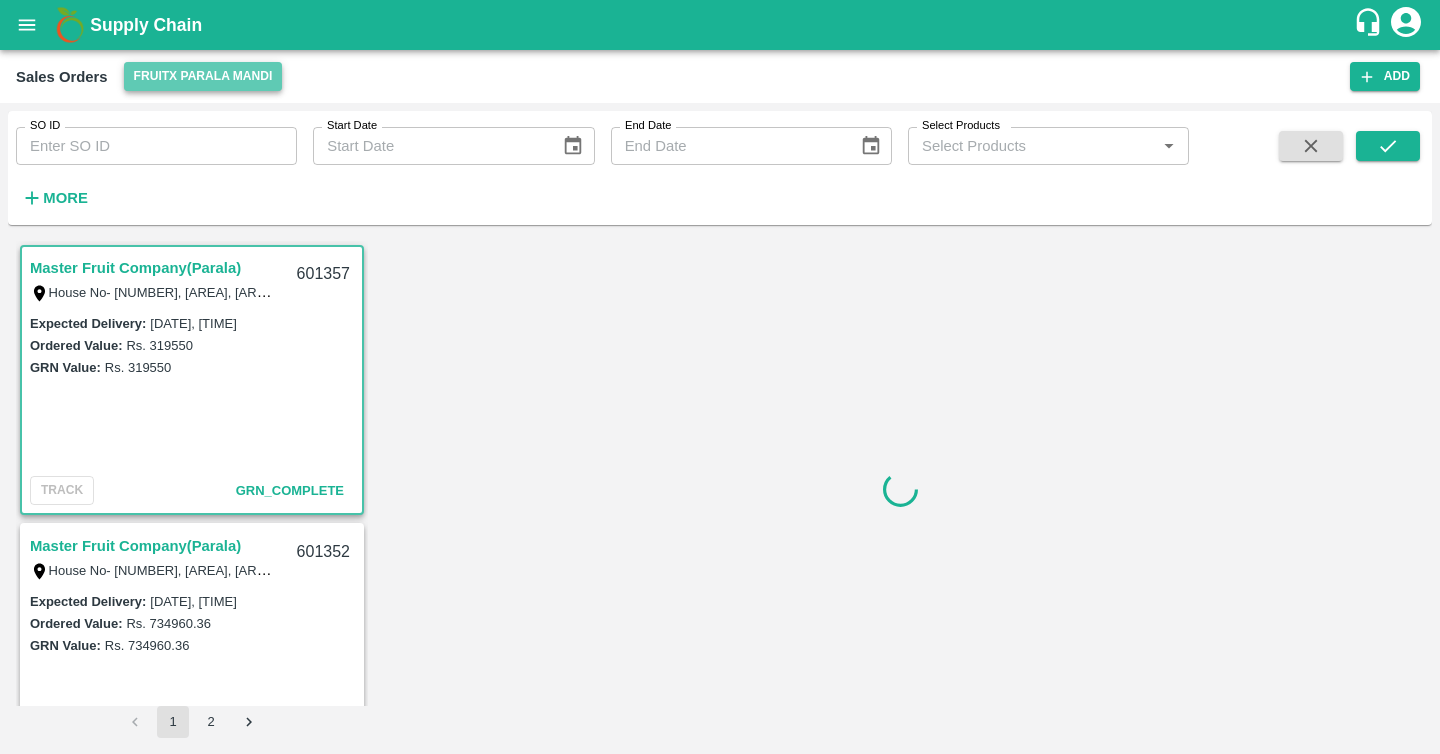 click on "FruitX Parala Mandi" at bounding box center [203, 76] 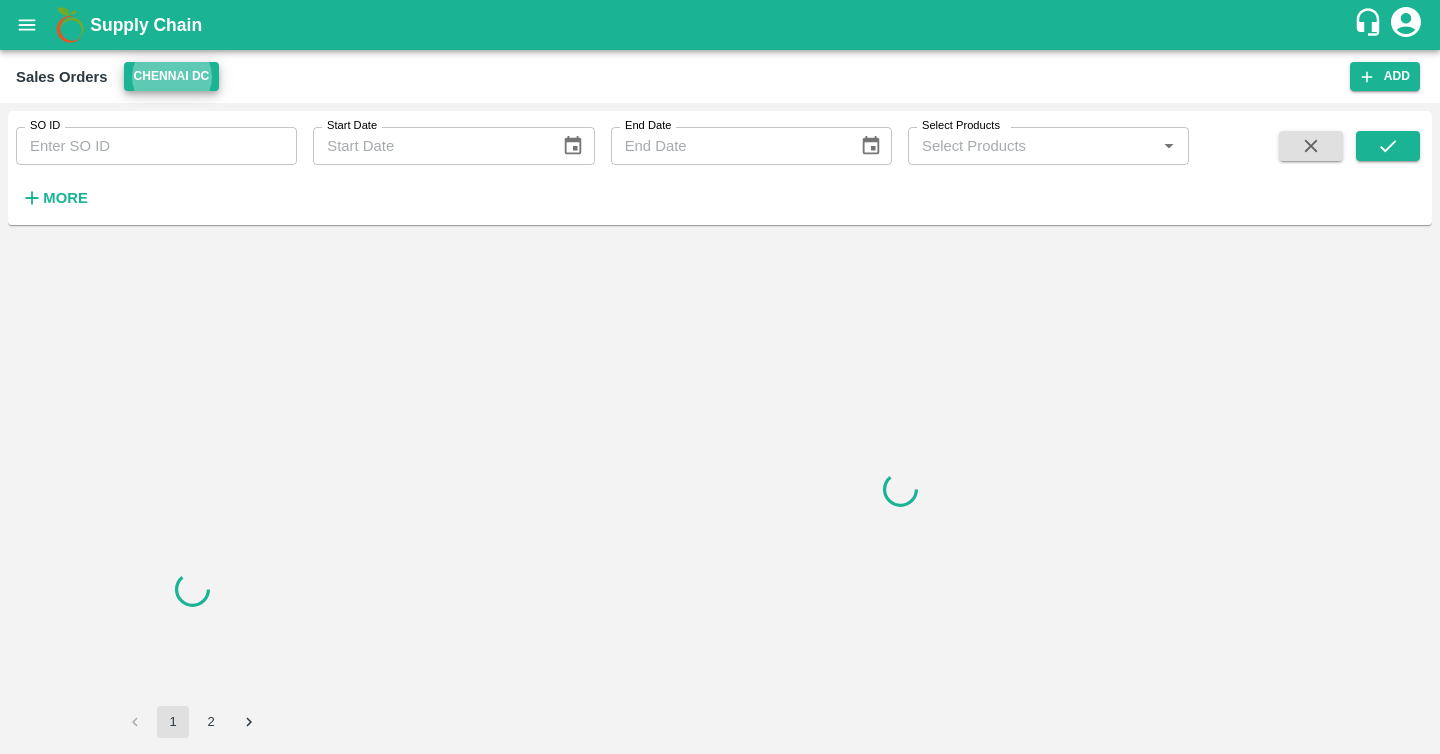type 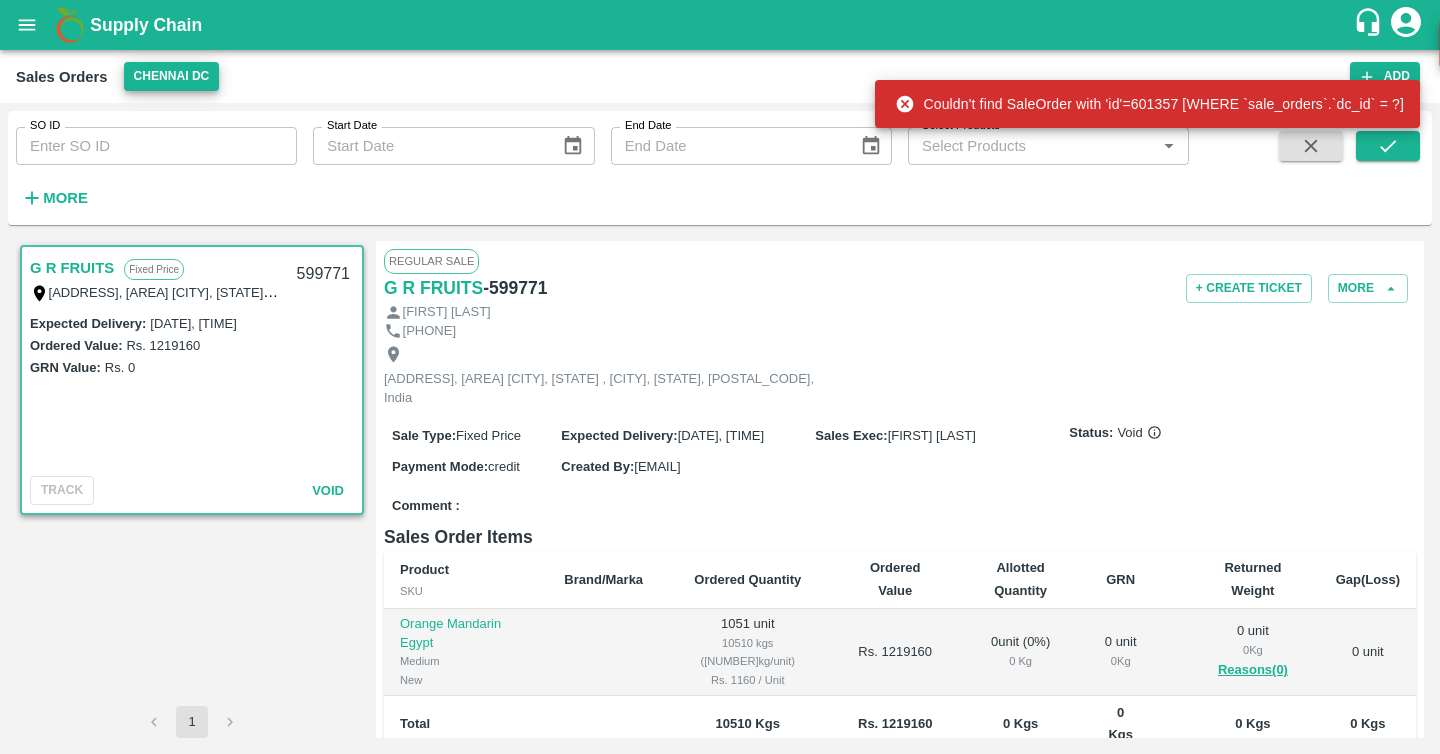 scroll, scrollTop: 205, scrollLeft: 0, axis: vertical 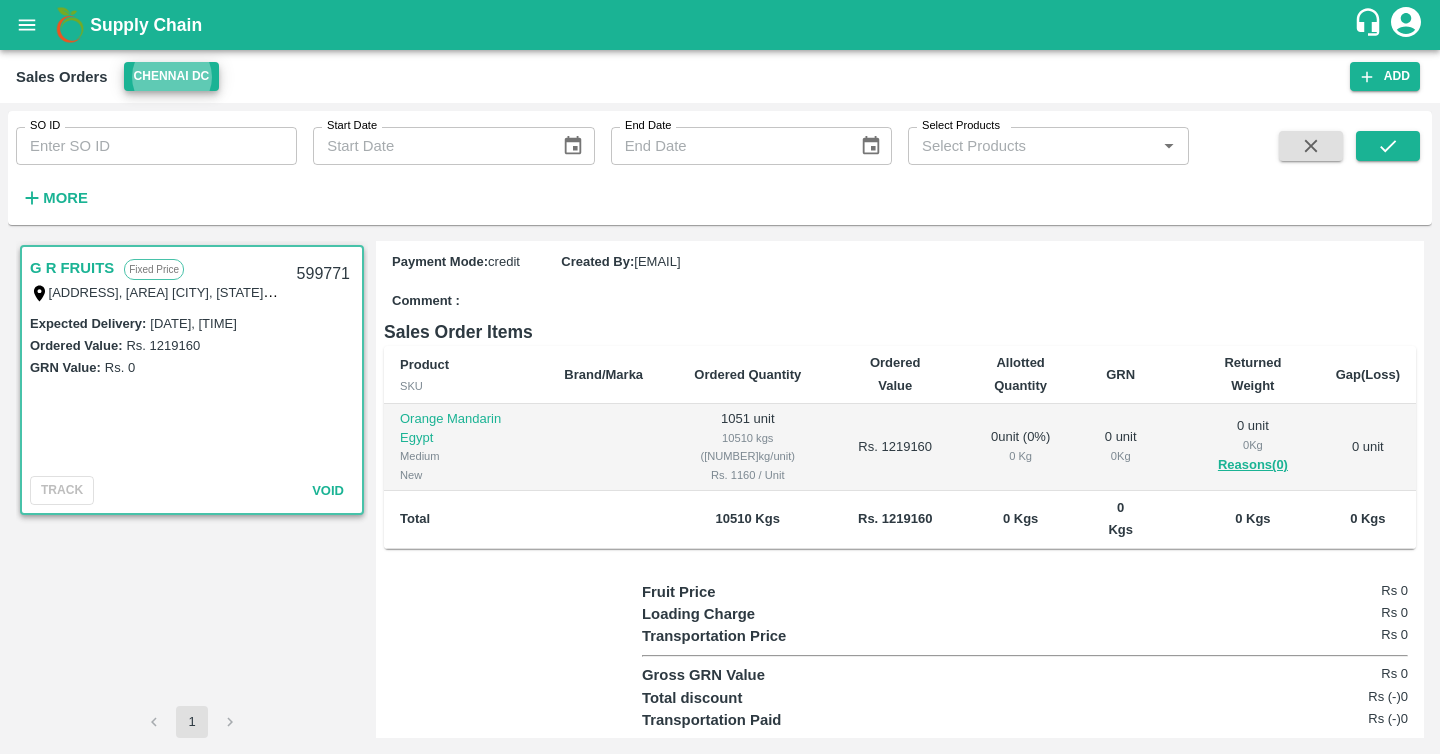click on "Sales Orders [CITY] DC Add" at bounding box center (720, 76) 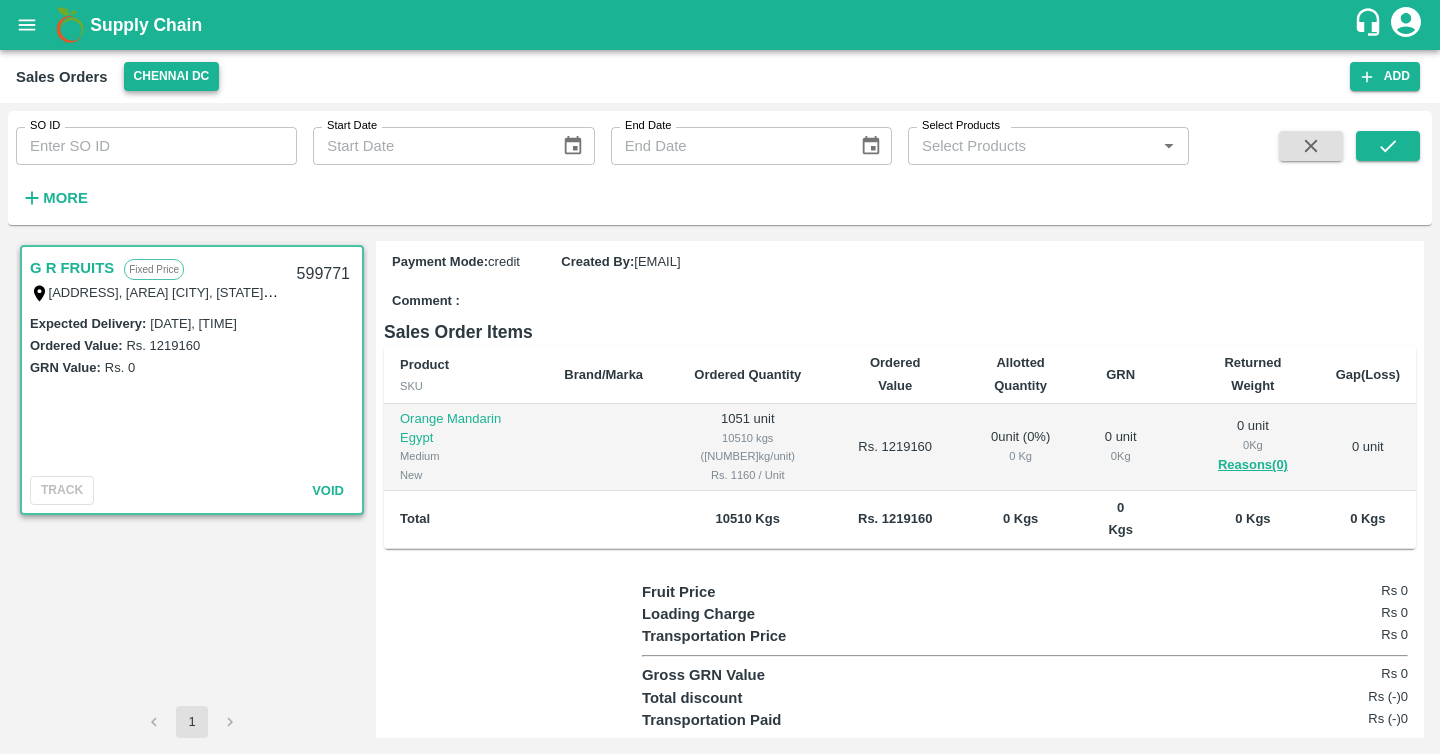 click on "Chennai DC" at bounding box center [172, 76] 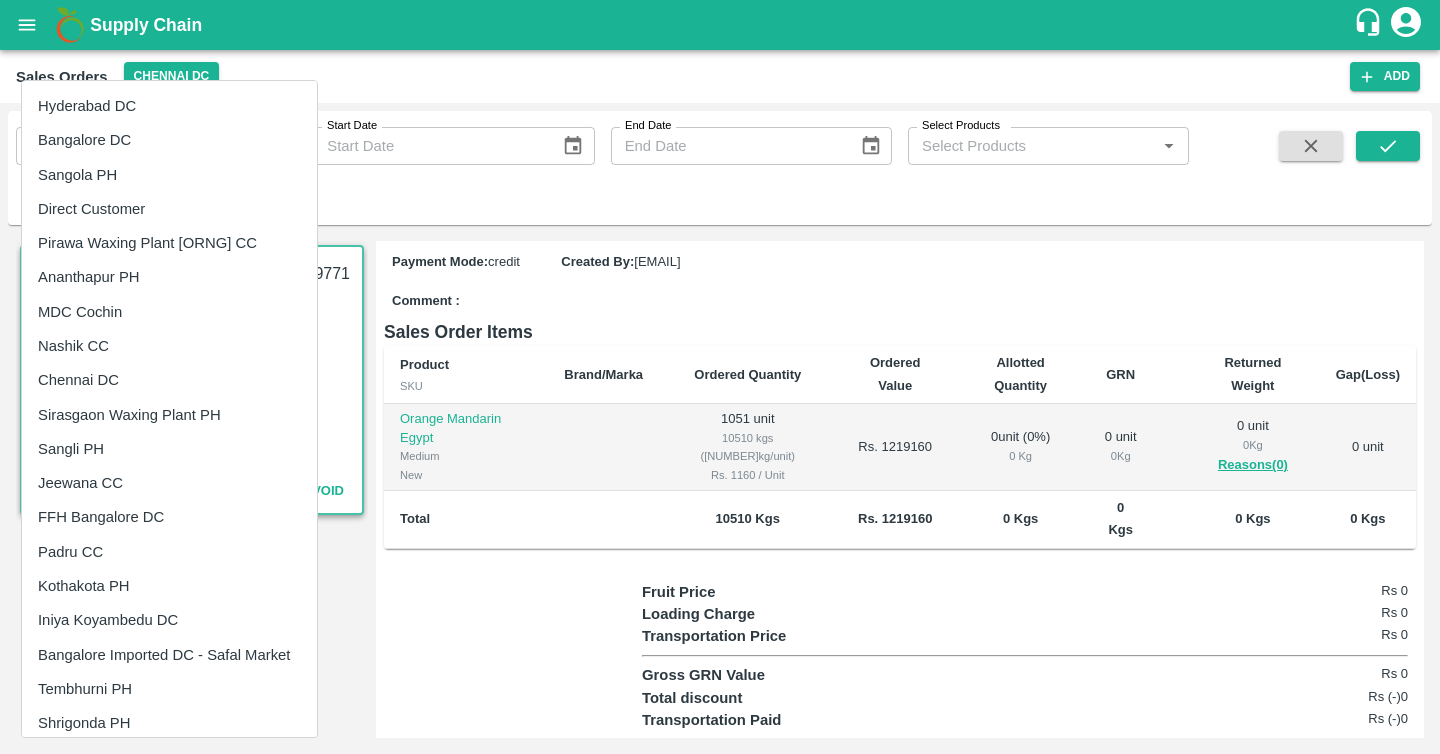 type 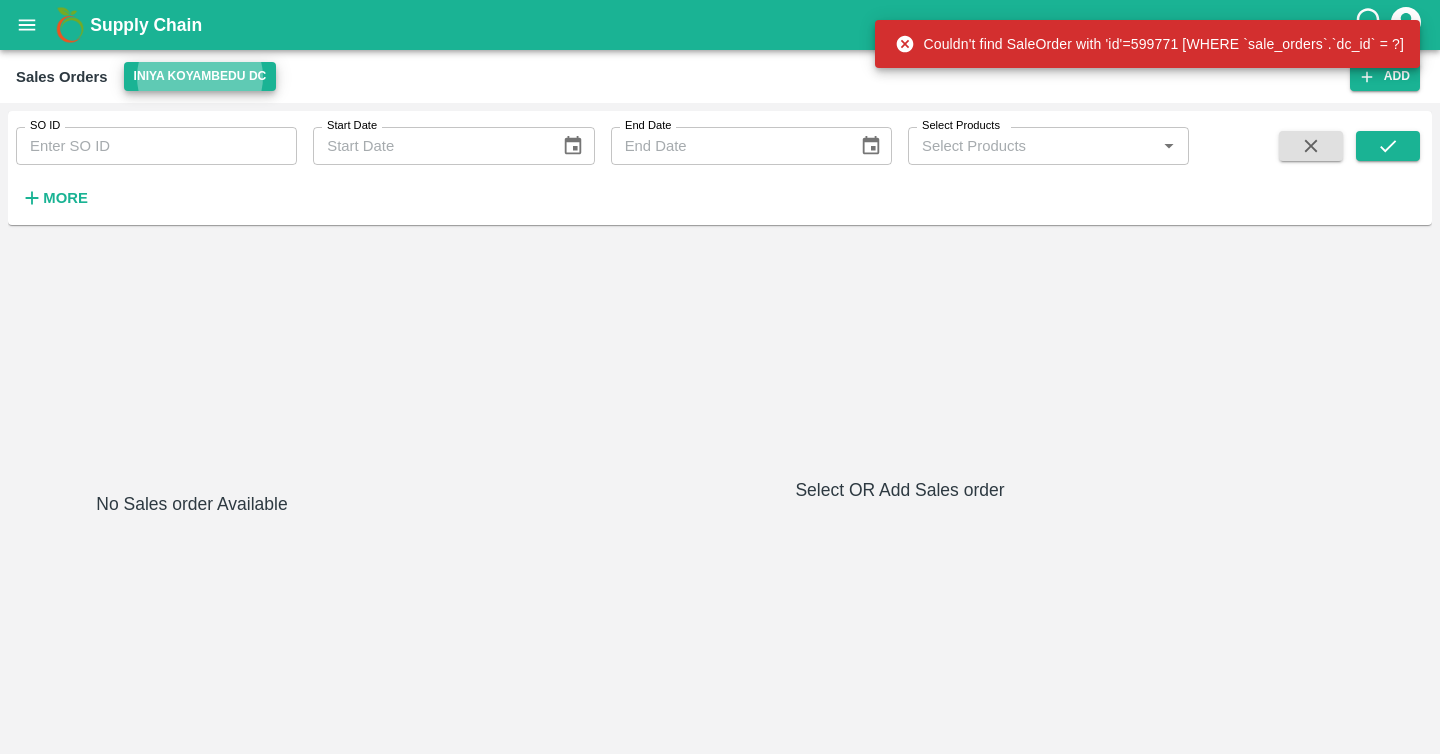 click on "More" at bounding box center [65, 198] 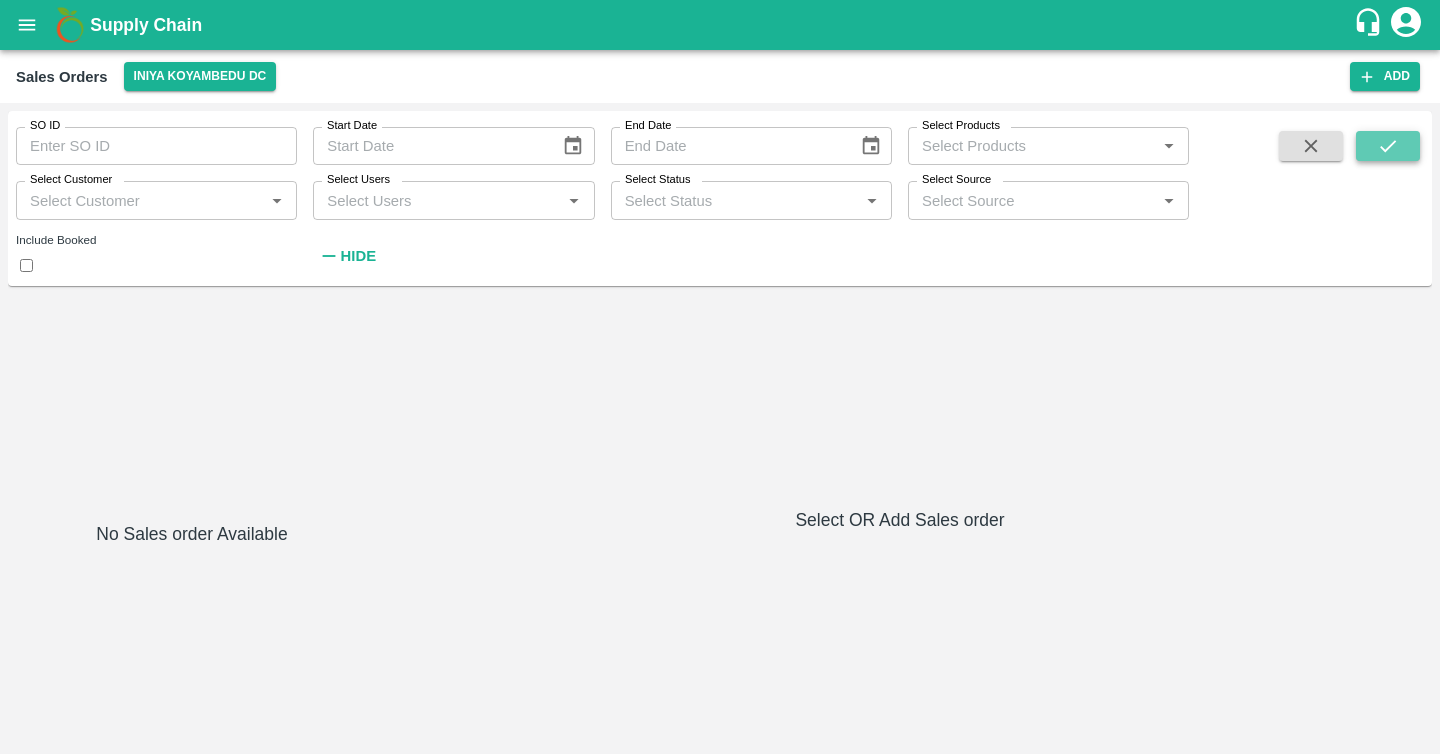 click 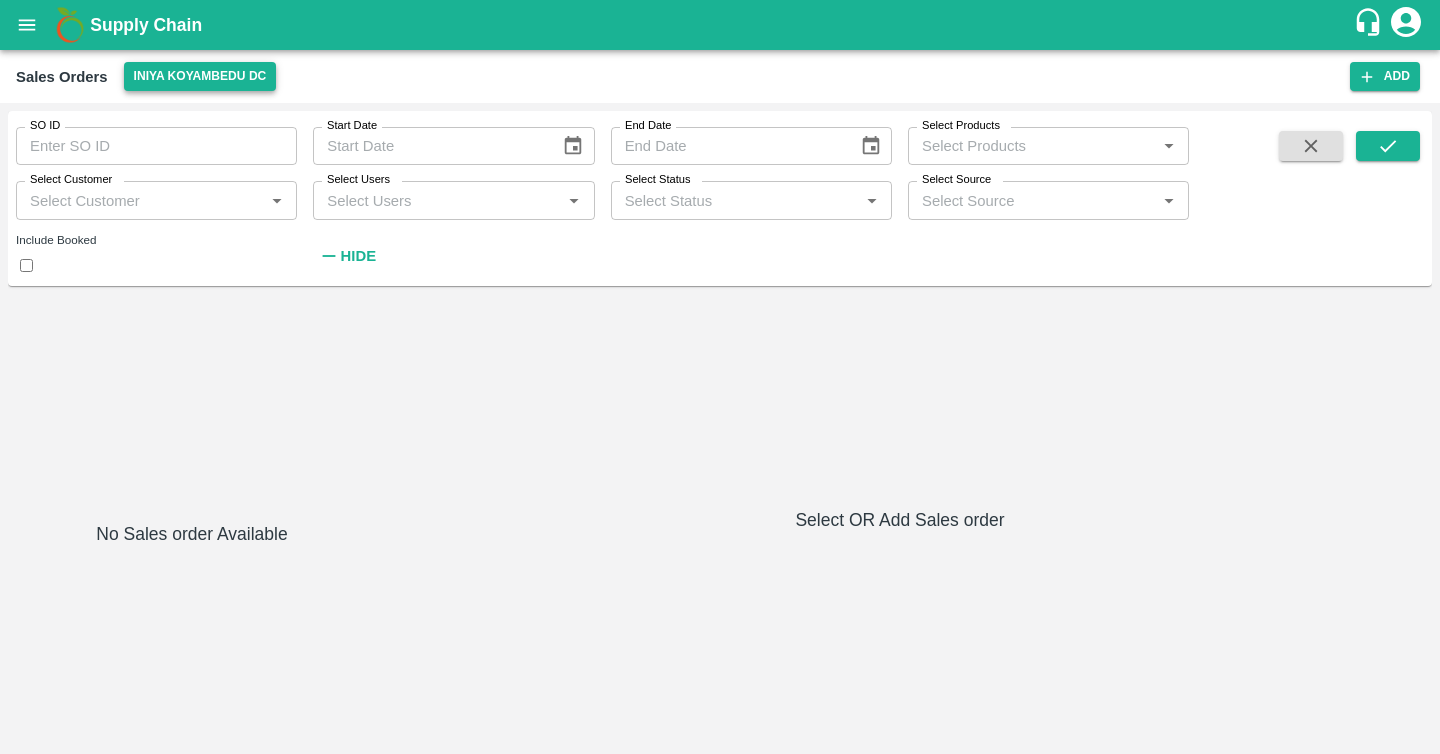 click on "Iniya Koyambedu DC" at bounding box center [200, 76] 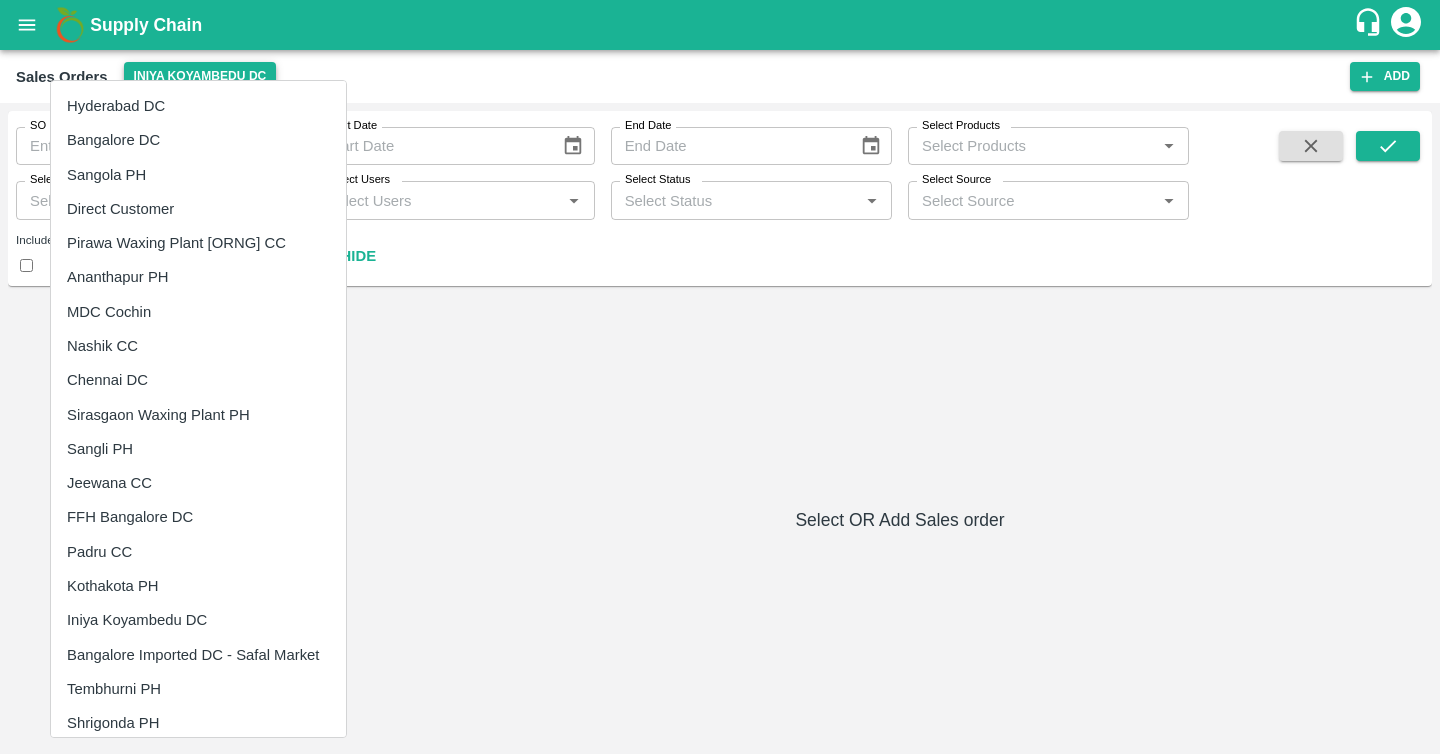 type 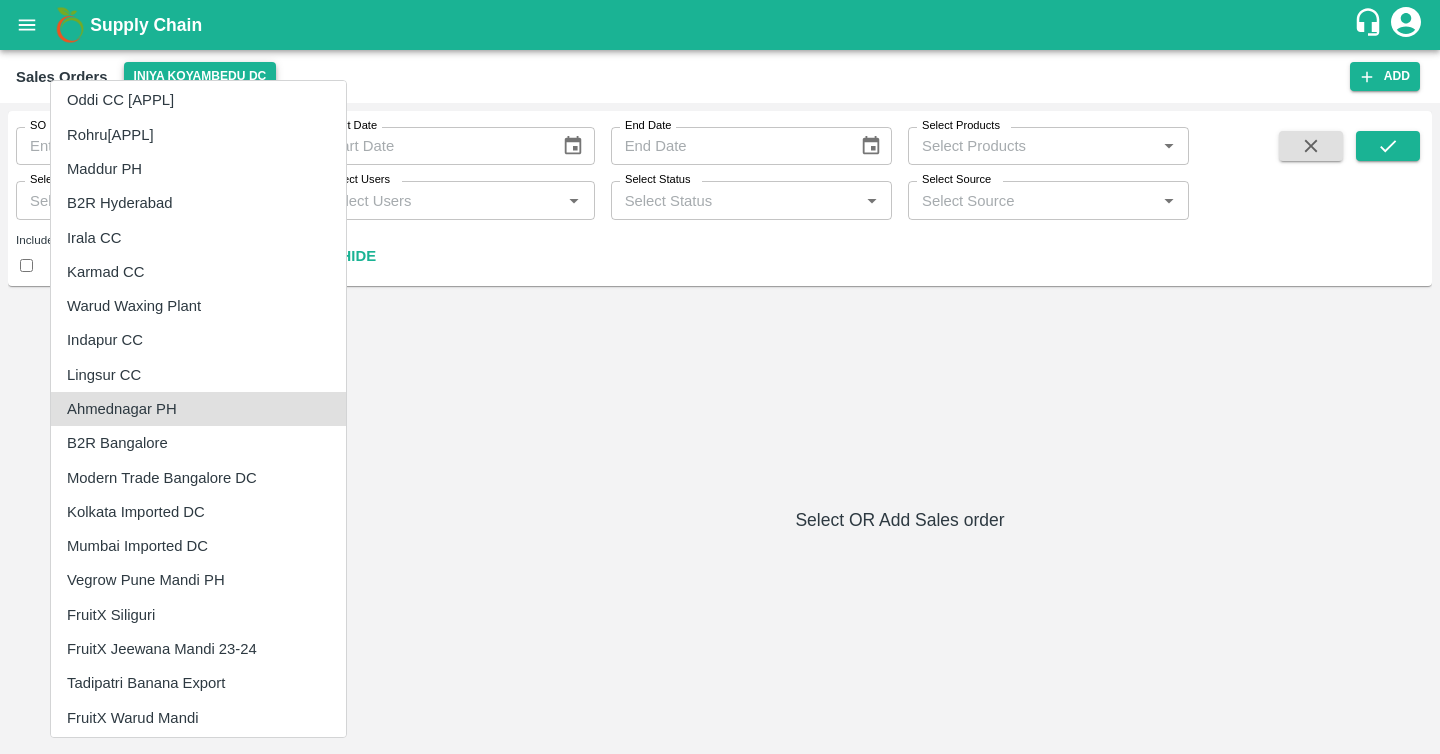 scroll, scrollTop: 1549, scrollLeft: 0, axis: vertical 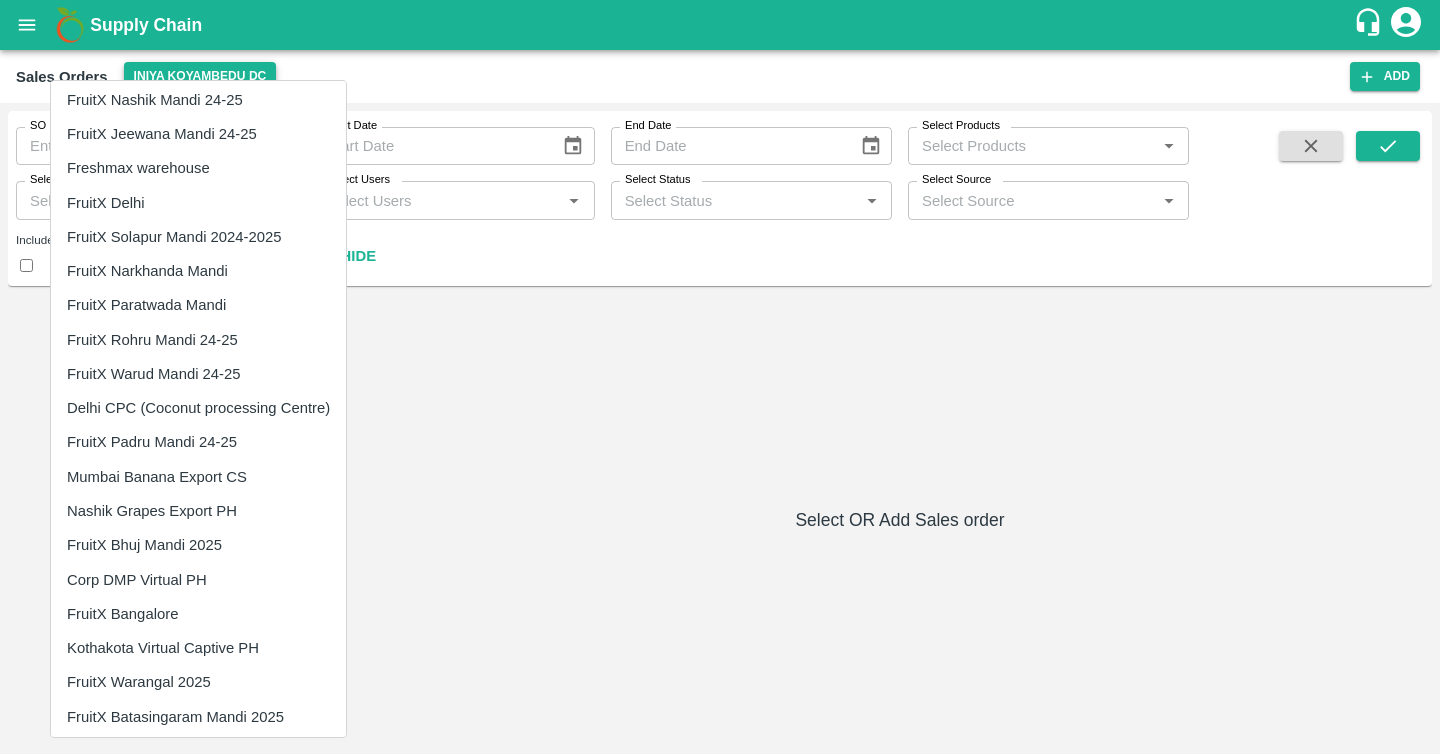 type 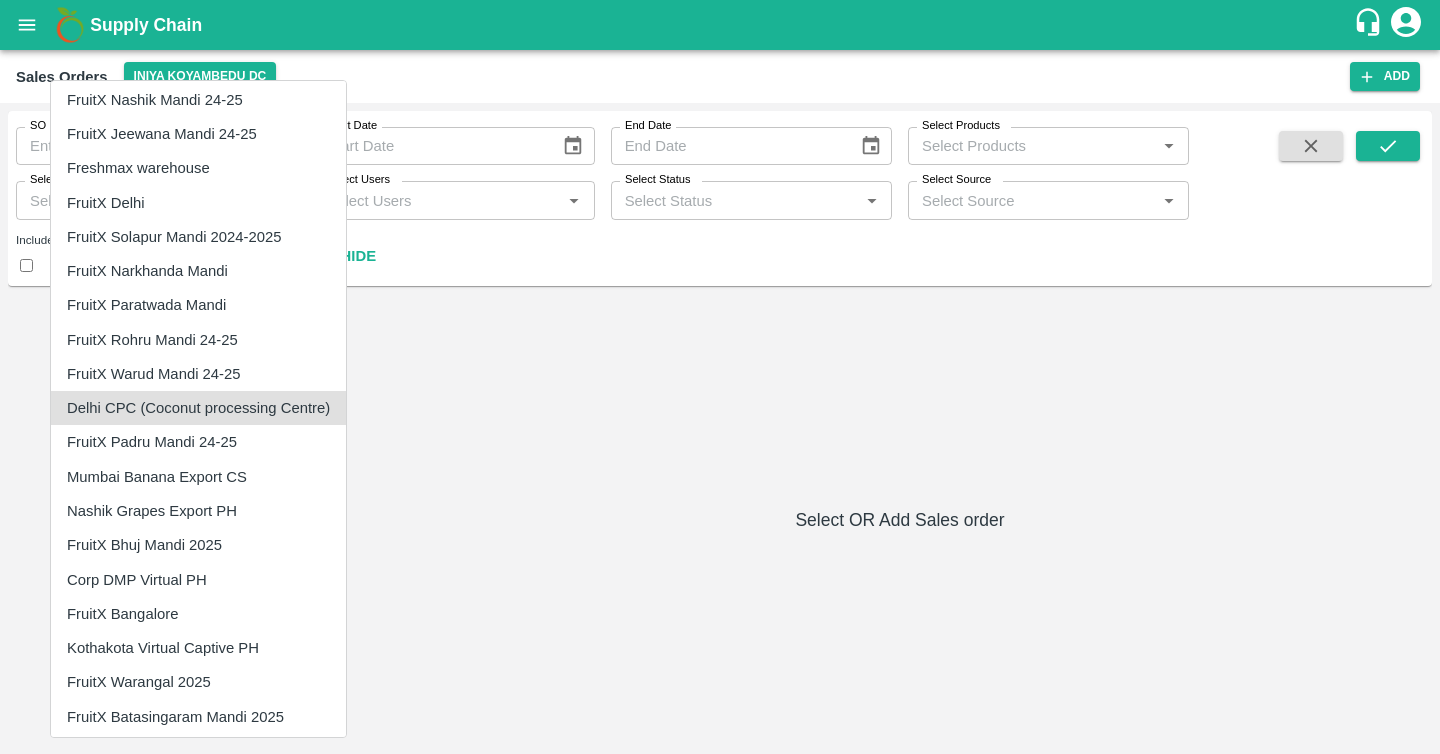 click at bounding box center (720, 377) 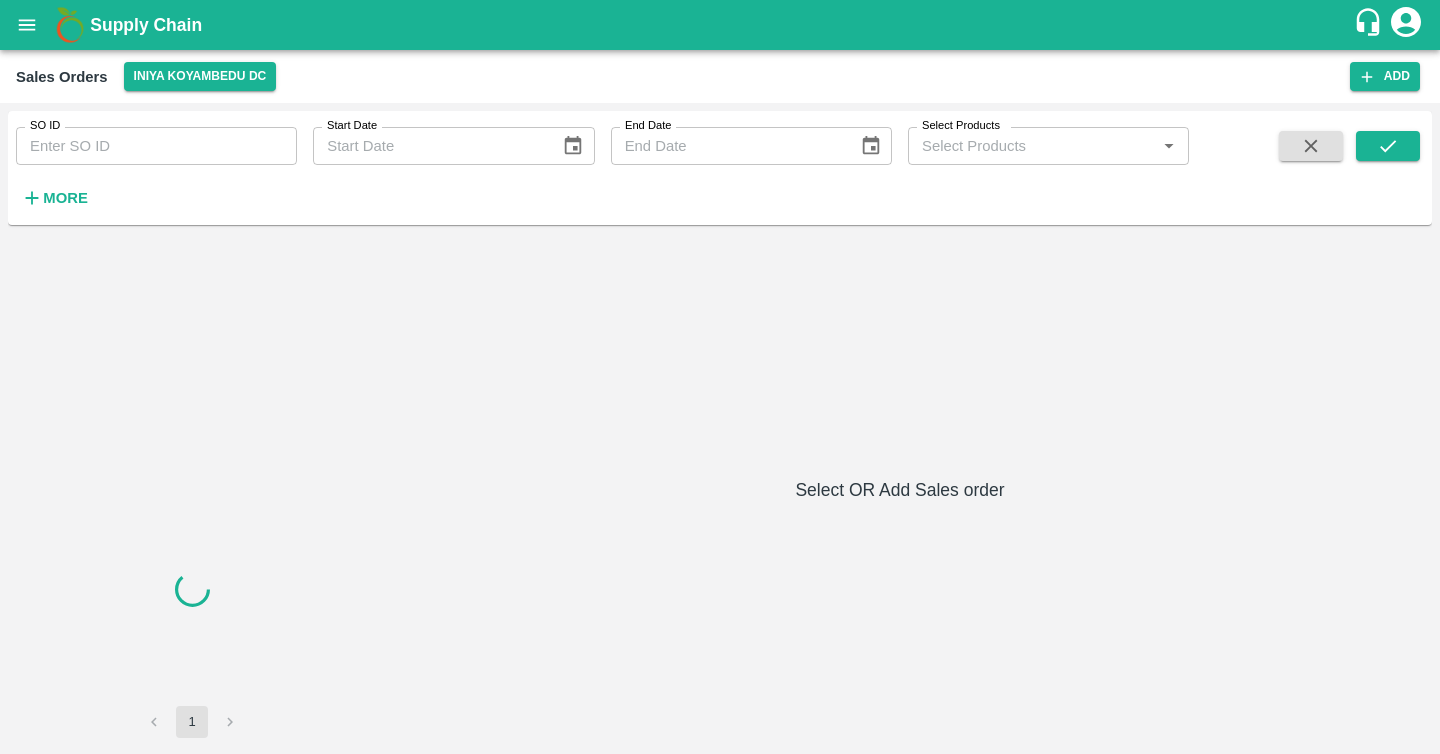 scroll, scrollTop: 0, scrollLeft: 0, axis: both 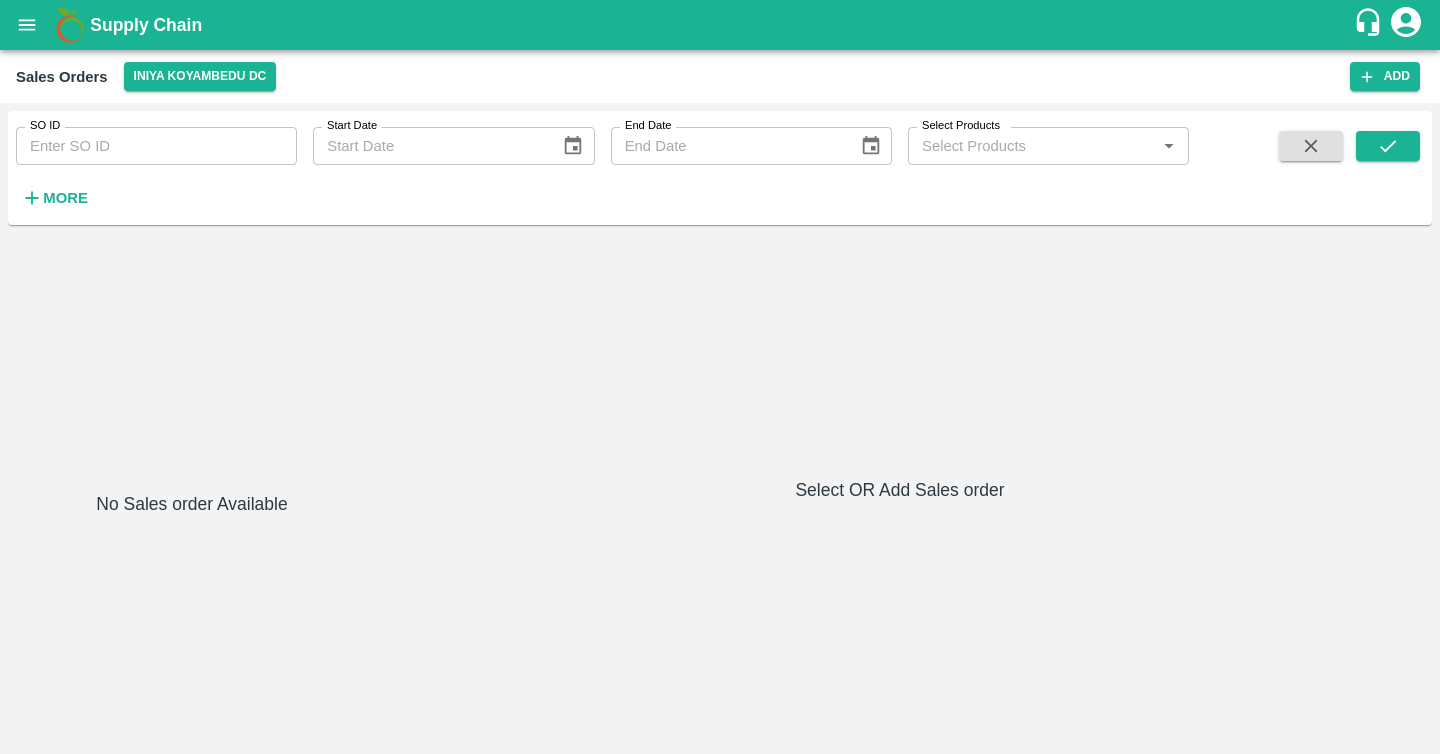 click on "Sales Orders Iniya Koyambedu DC Add" at bounding box center (720, 76) 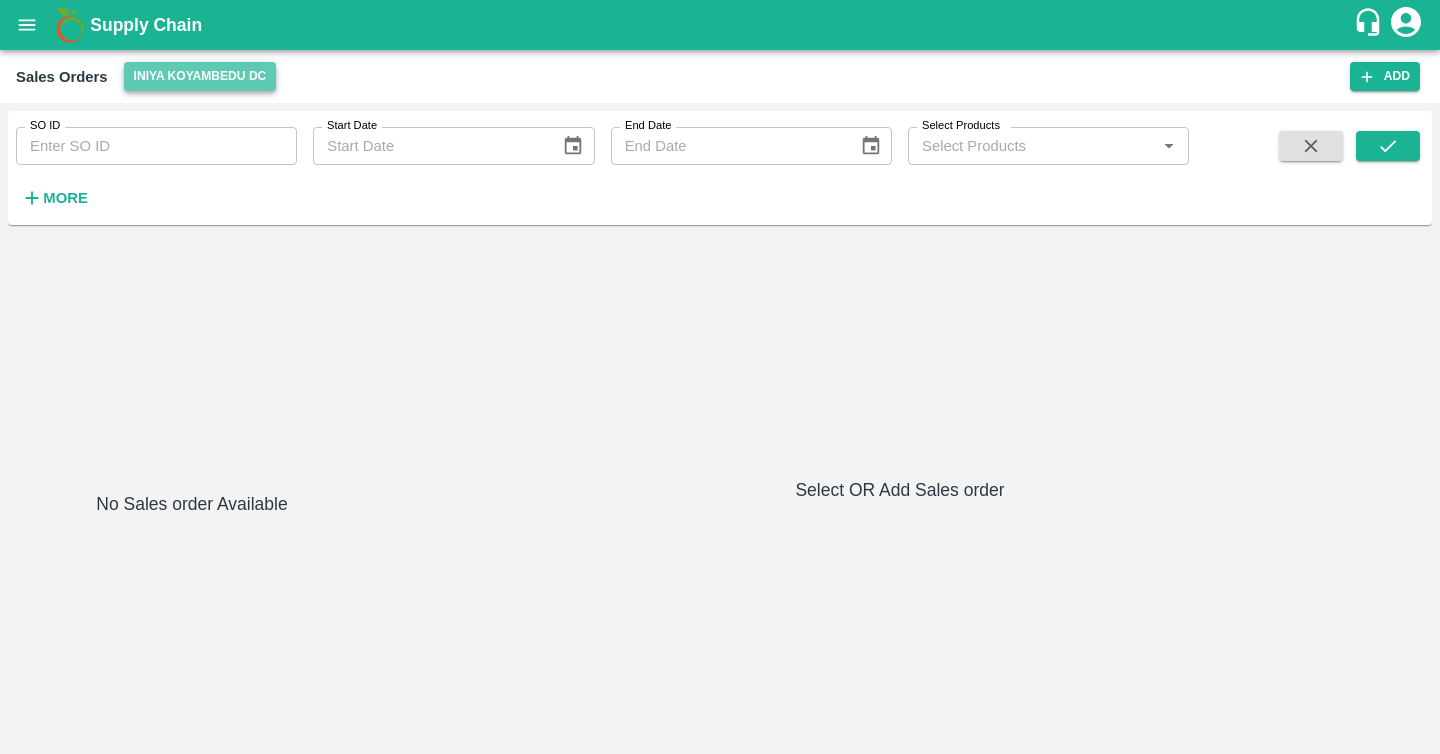 click on "Iniya Koyambedu DC" at bounding box center (200, 76) 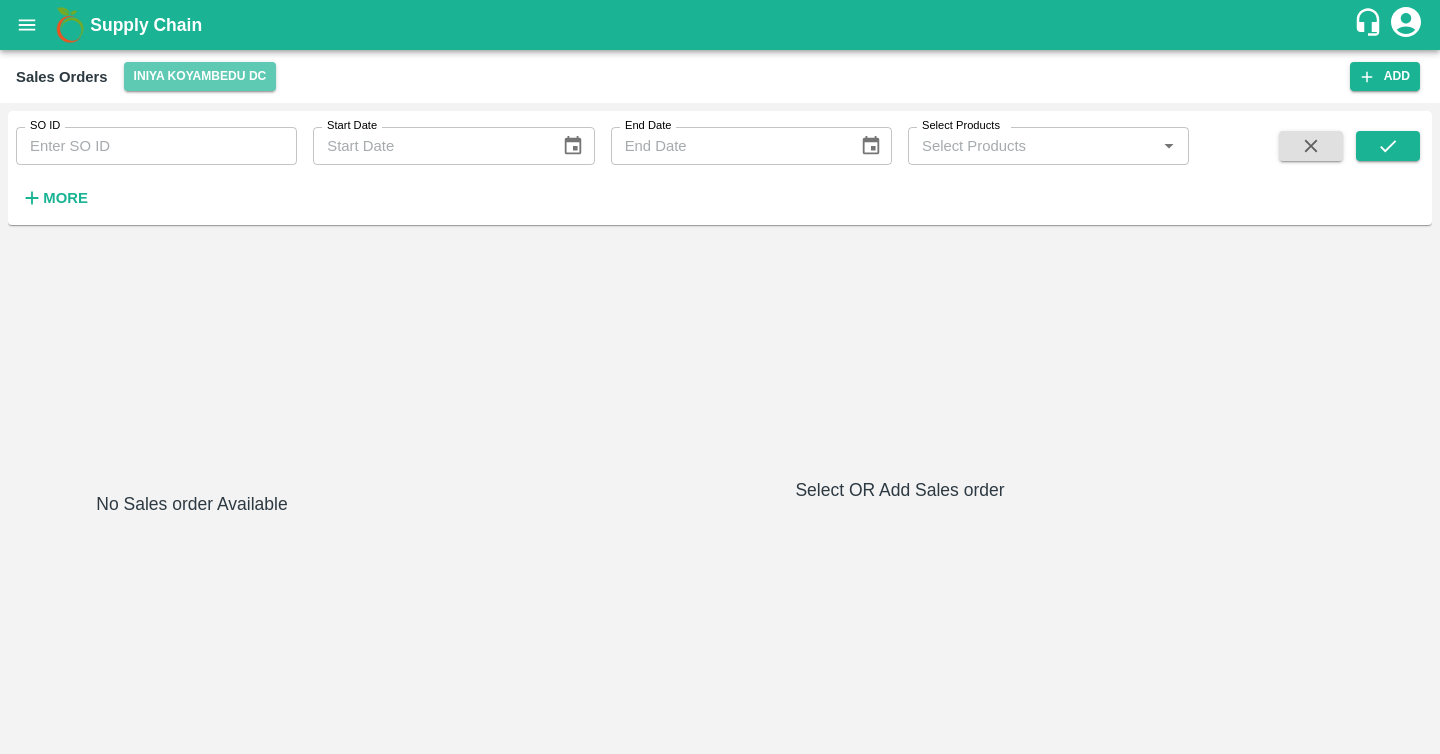 type 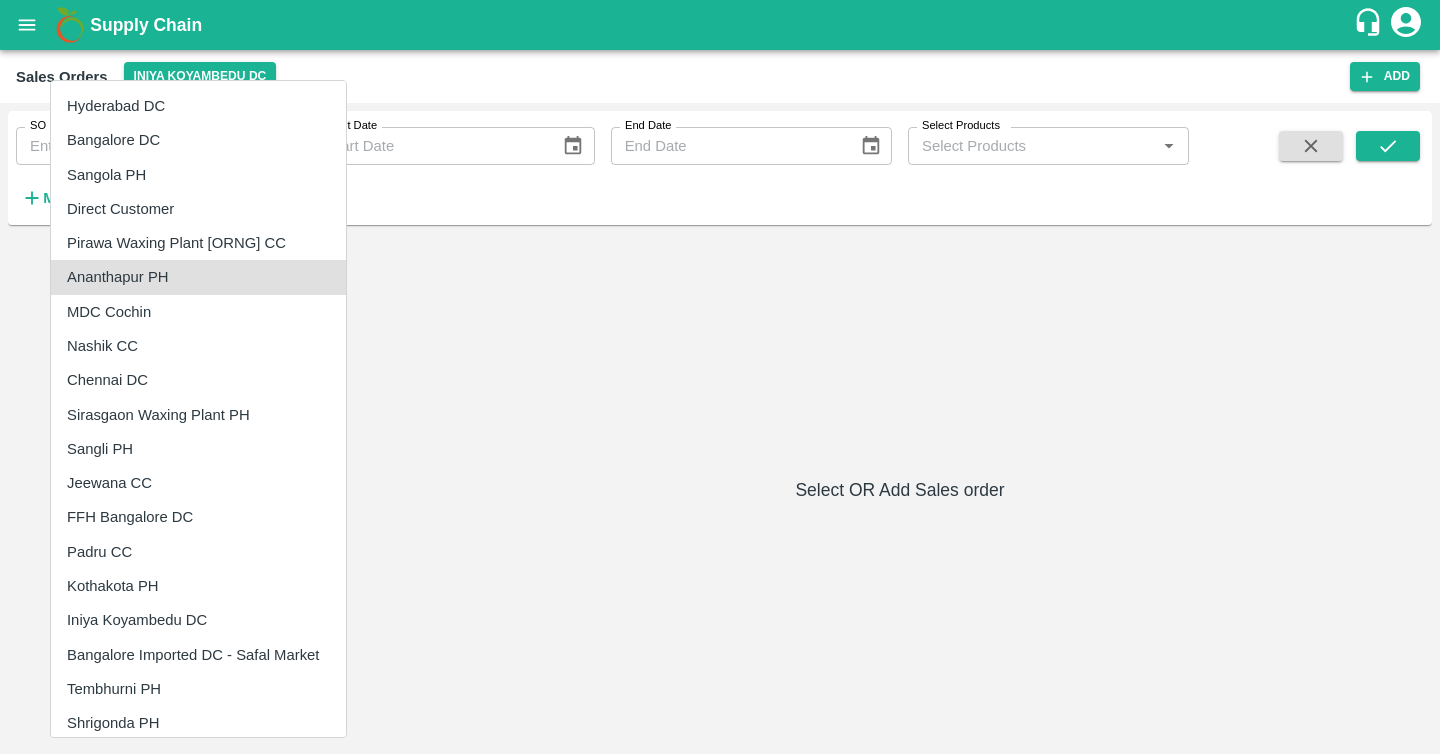 type 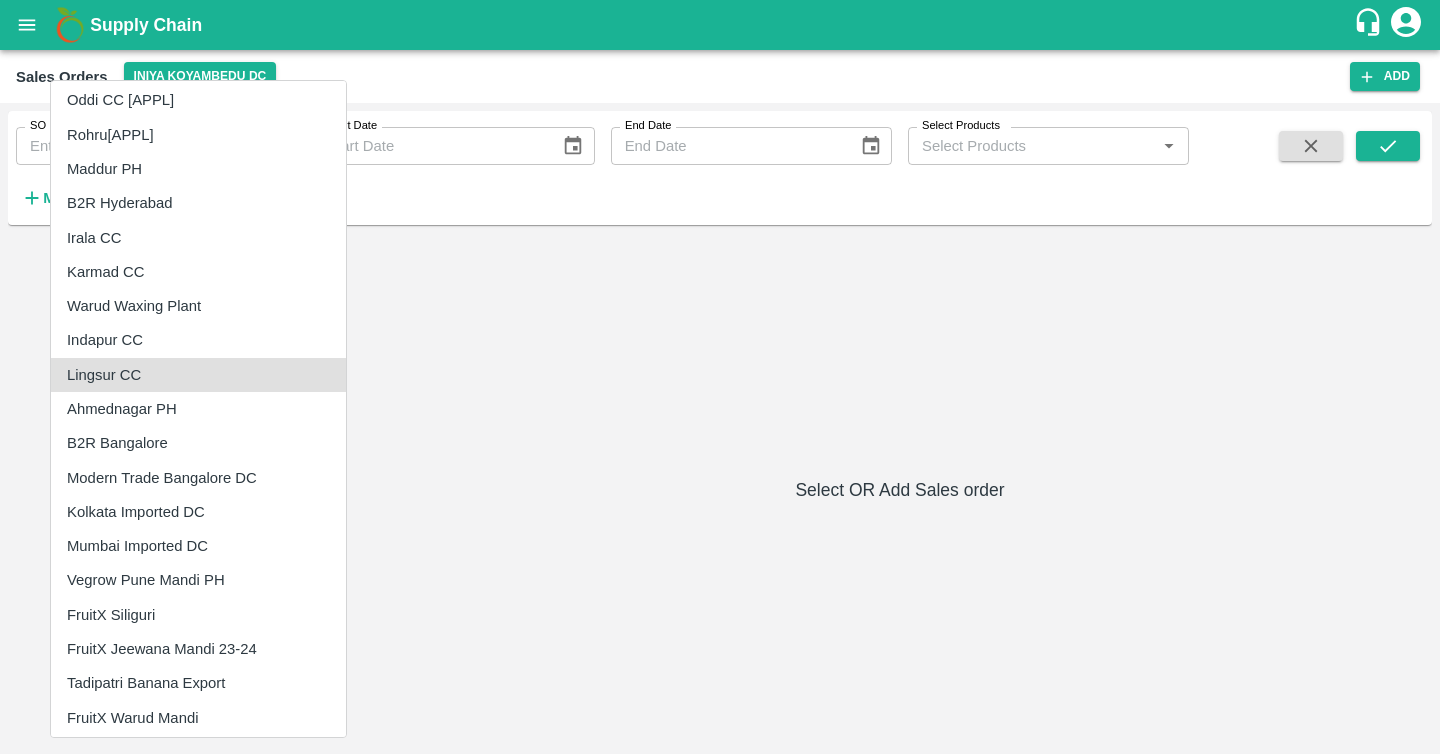 type 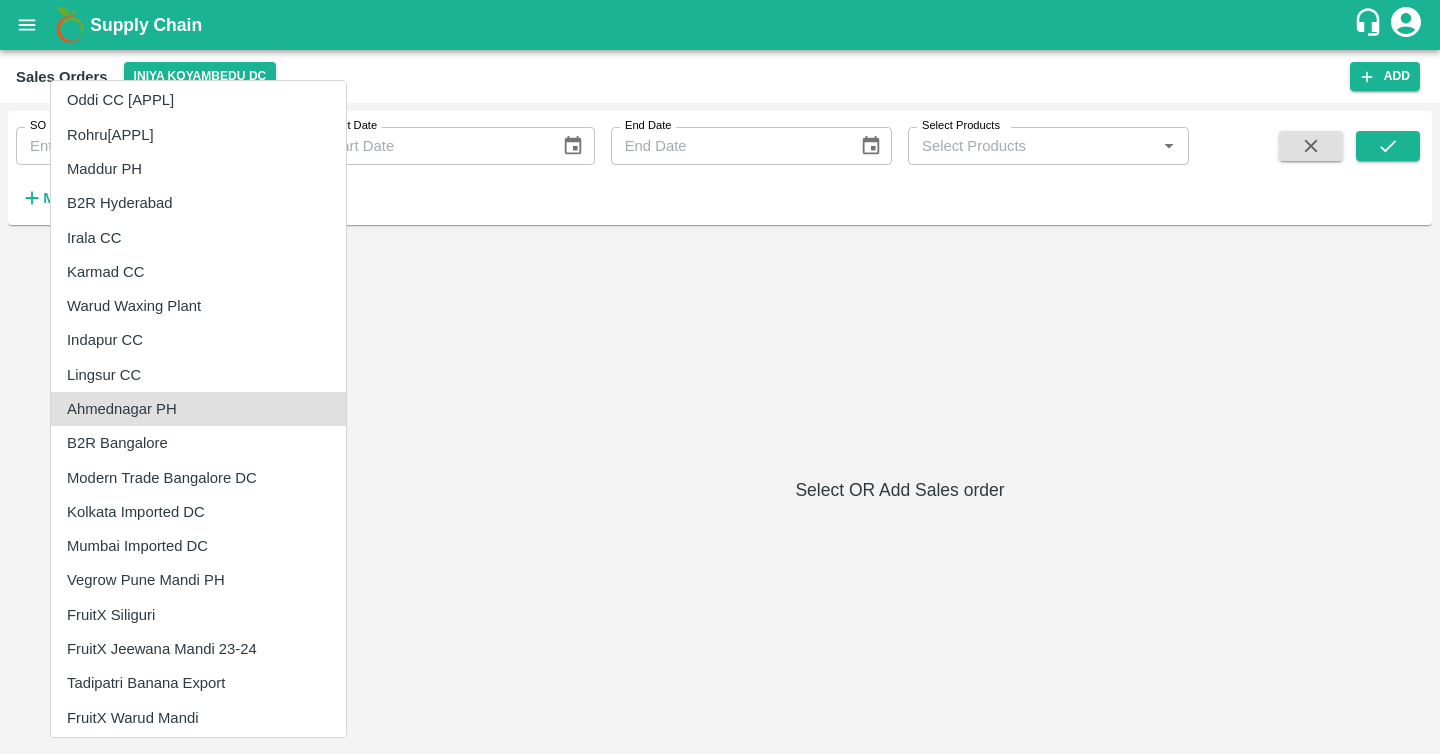 scroll, scrollTop: 1760, scrollLeft: 0, axis: vertical 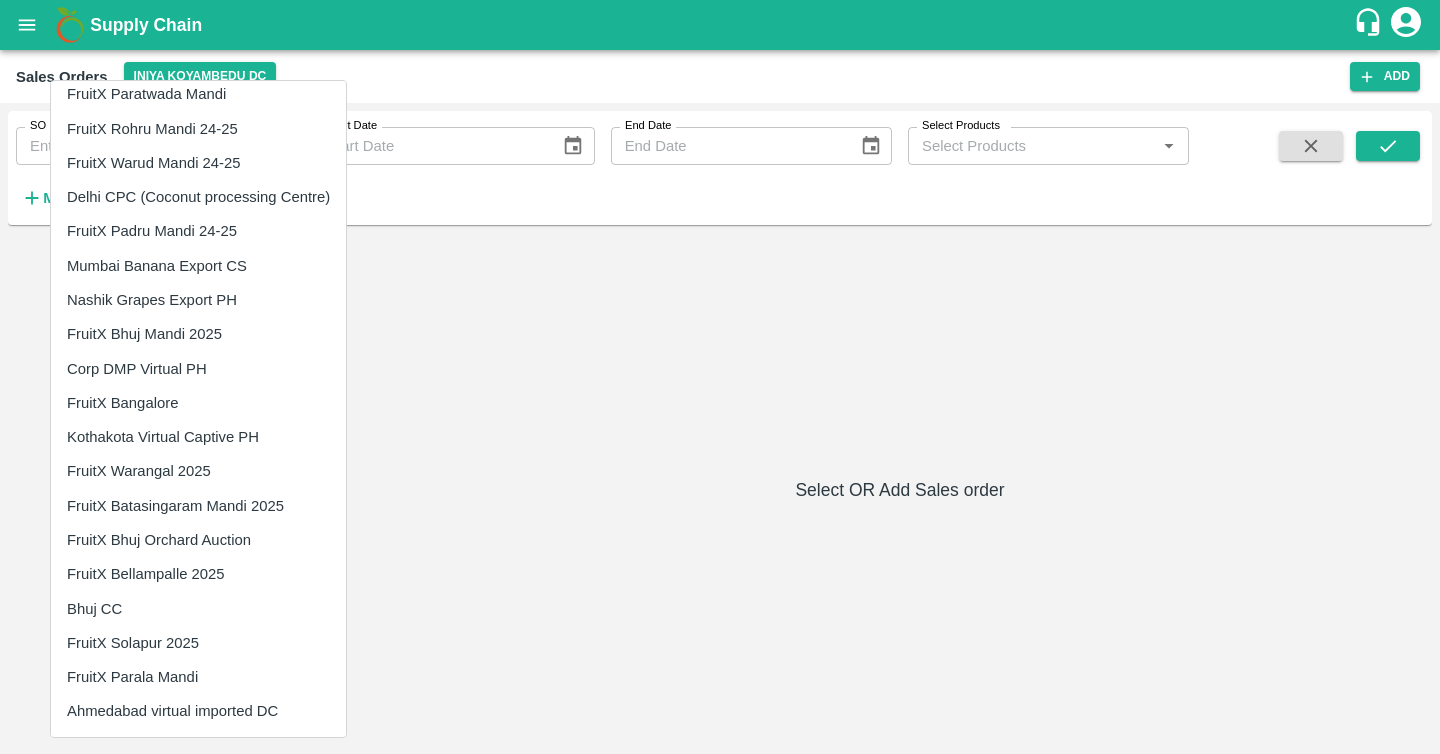 type 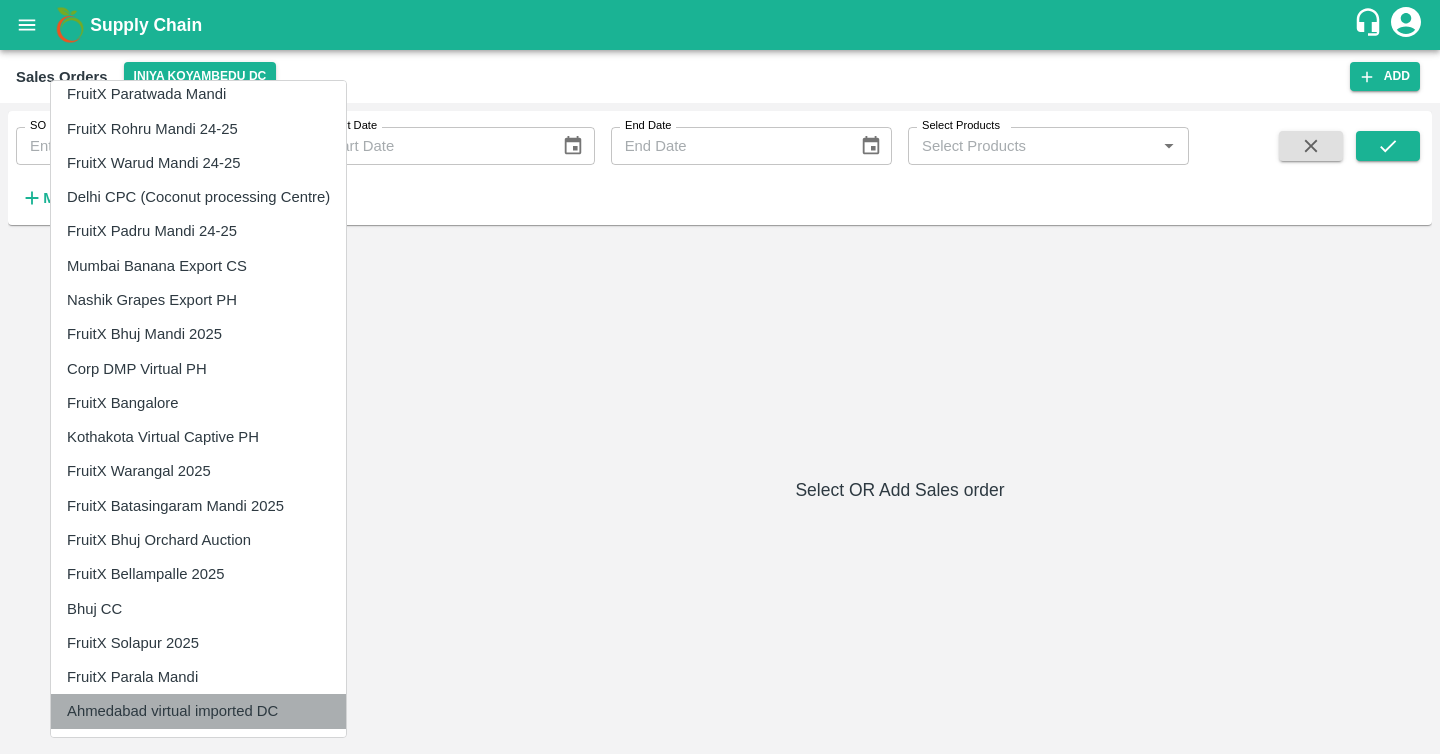click on "Ahmedabad virtual imported DC" at bounding box center (198, 711) 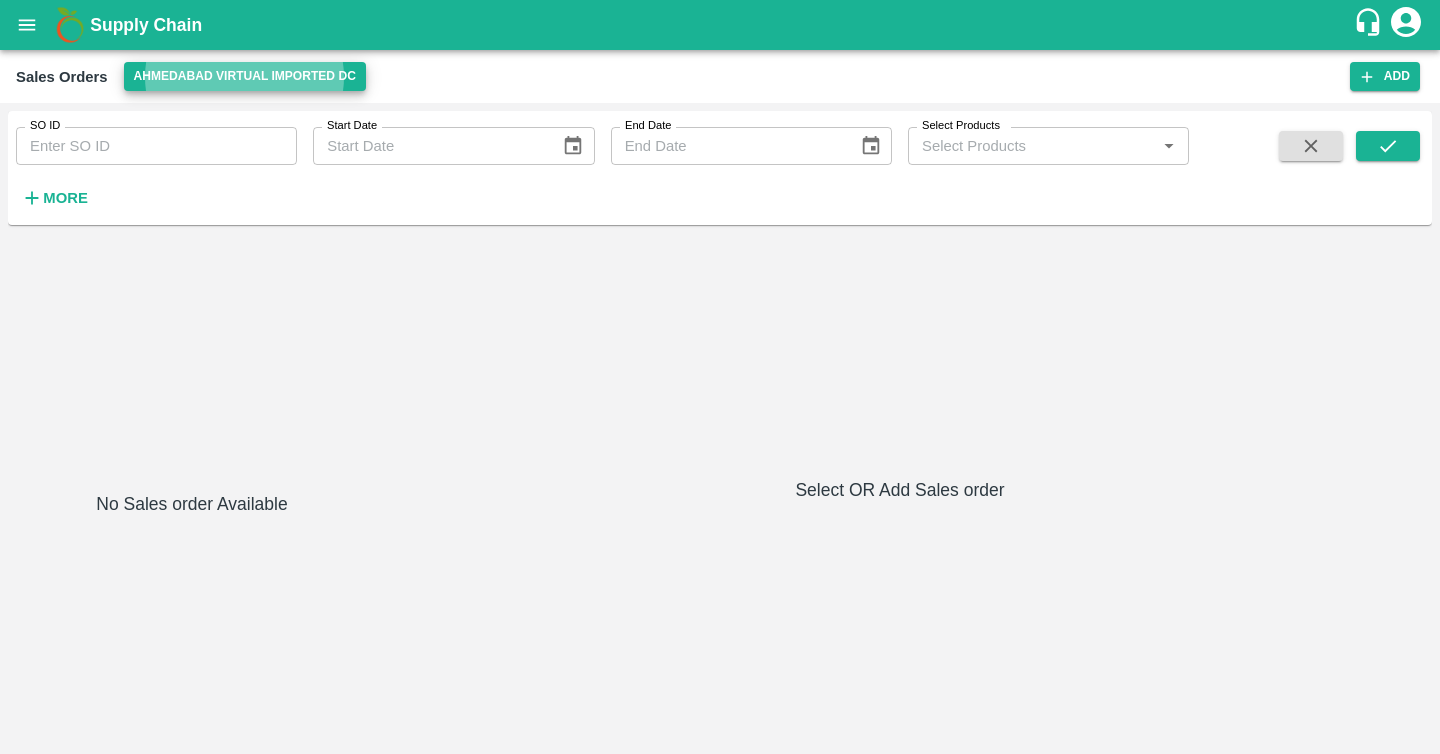 click on "SO ID SO ID Start Date Start Date End Date End Date Select Products Select Products   * More" at bounding box center (720, 168) 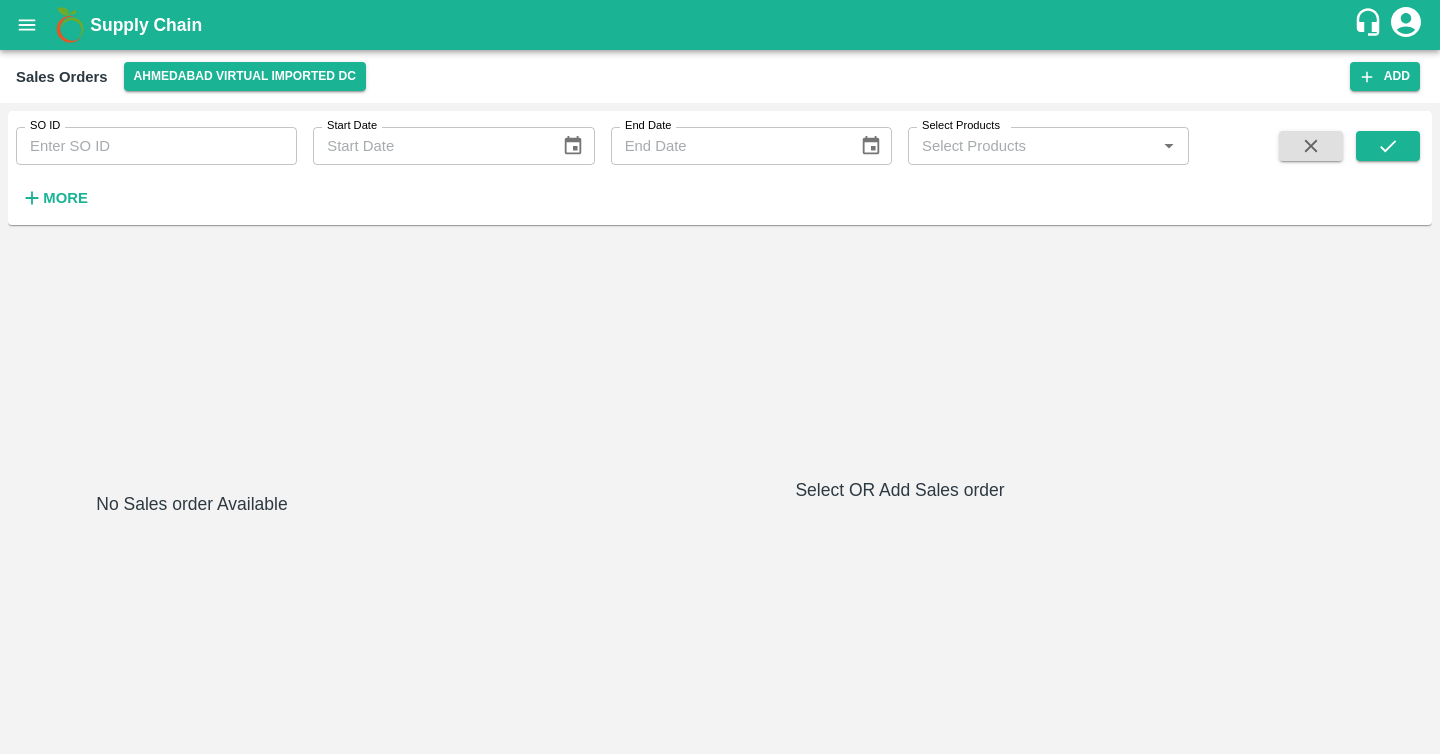 click on "More" at bounding box center [65, 198] 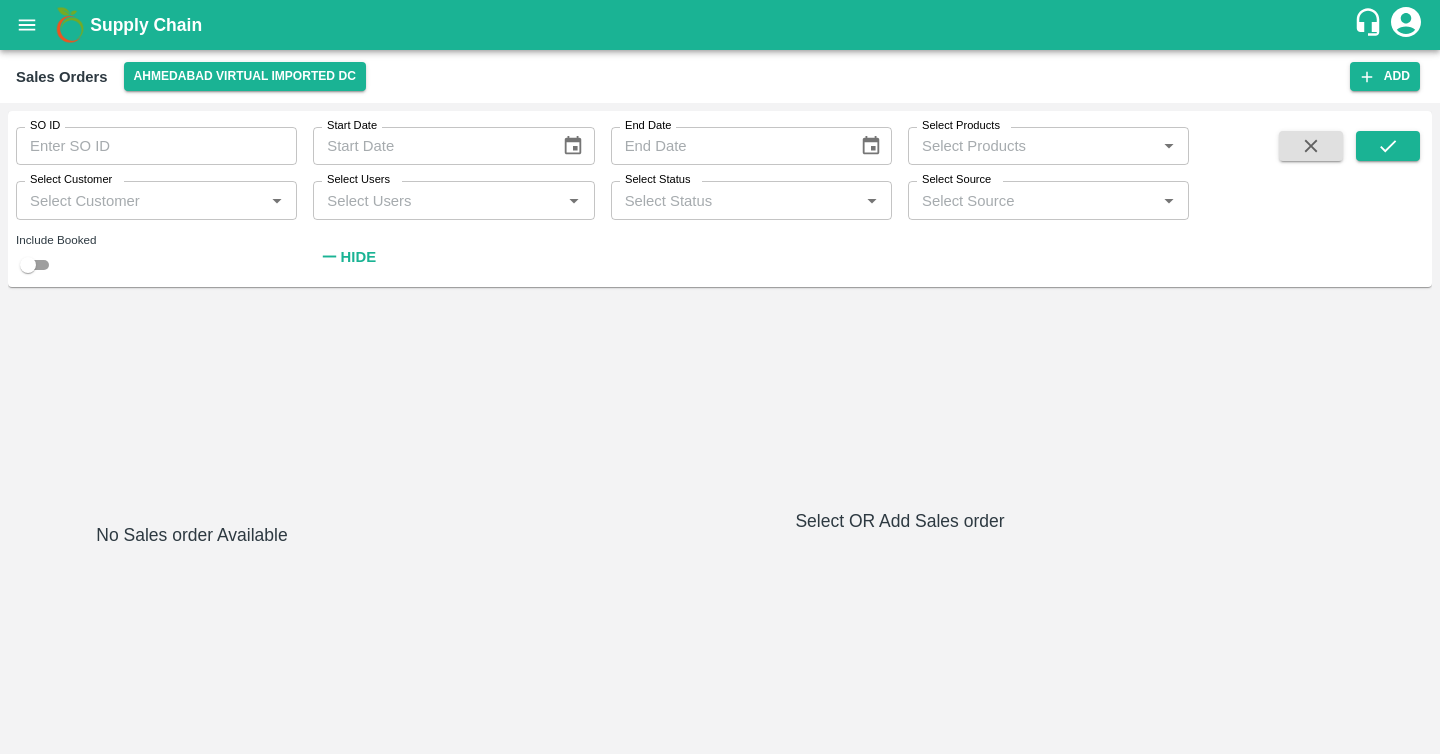 click on "SO ID SO ID Start Date Start Date End Date End Date Select Products Select Products   * Select Customer Select Customer   * Select Users Select Users   * Select Status Select Status   * Select Source Select Source   * Include Booked Hide" at bounding box center (720, 199) 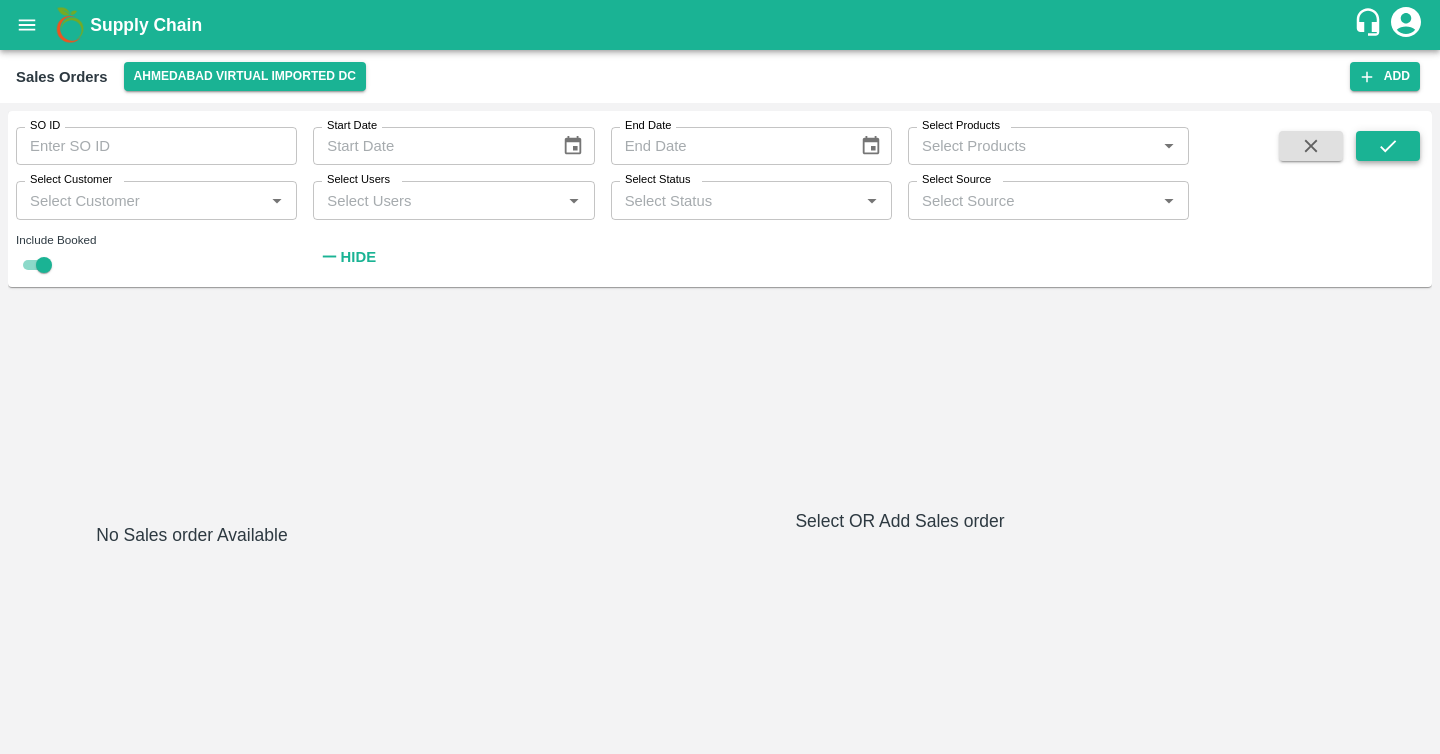 click at bounding box center [1388, 146] 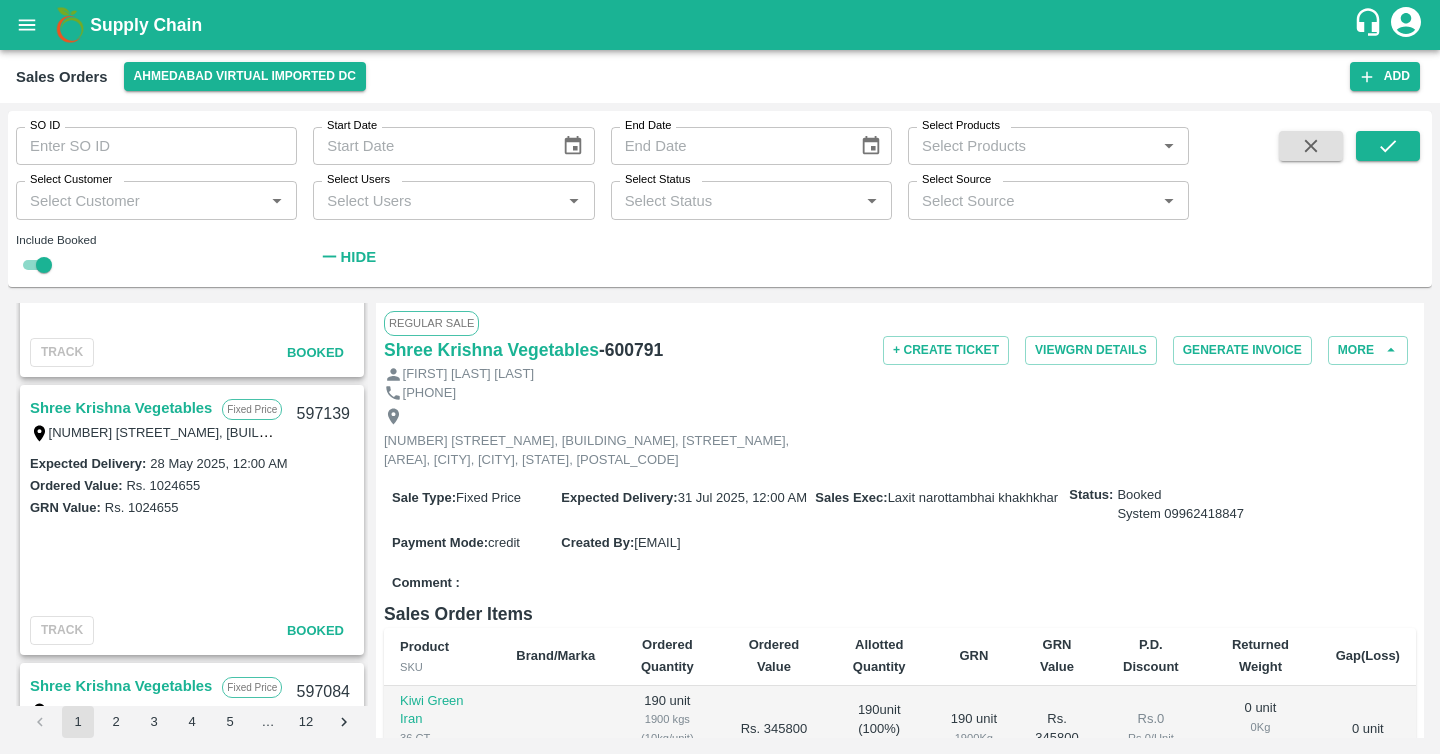 scroll, scrollTop: 2536, scrollLeft: 0, axis: vertical 